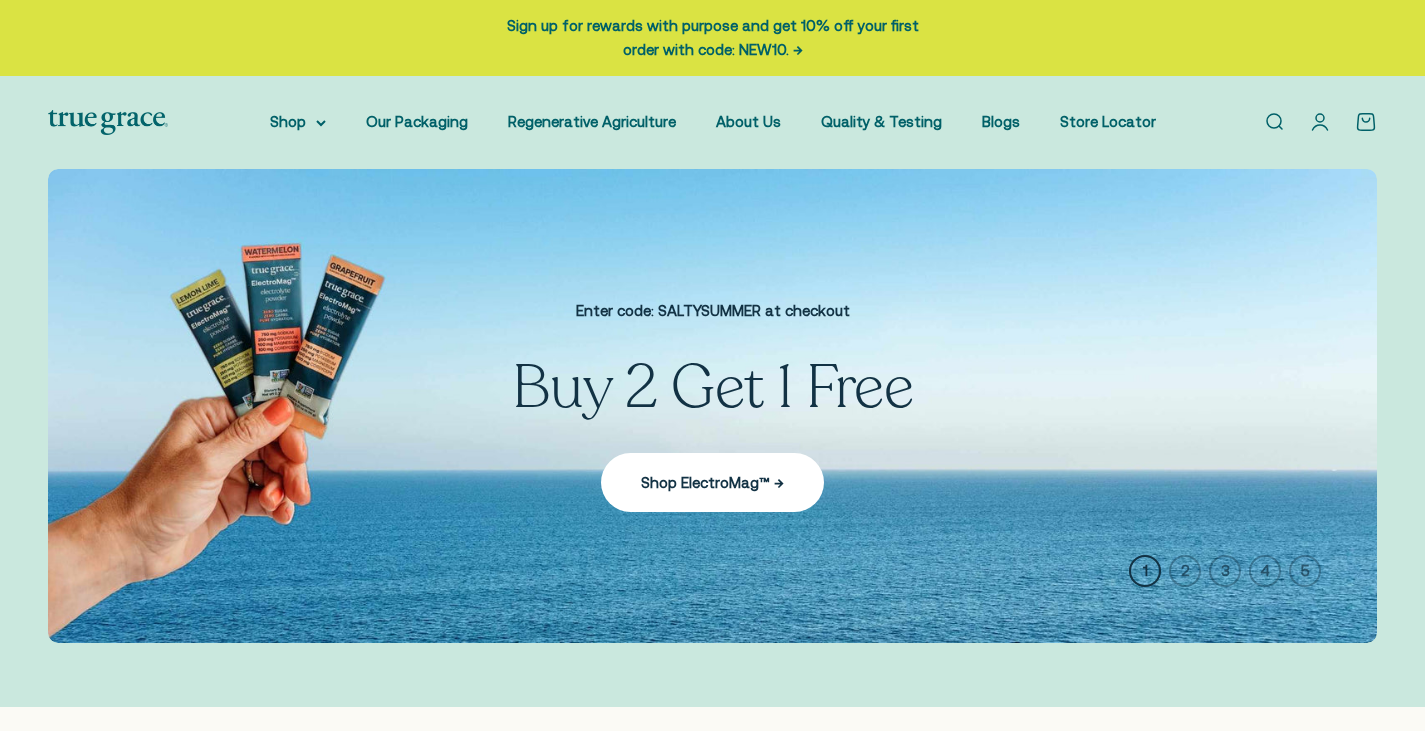 scroll, scrollTop: 0, scrollLeft: 0, axis: both 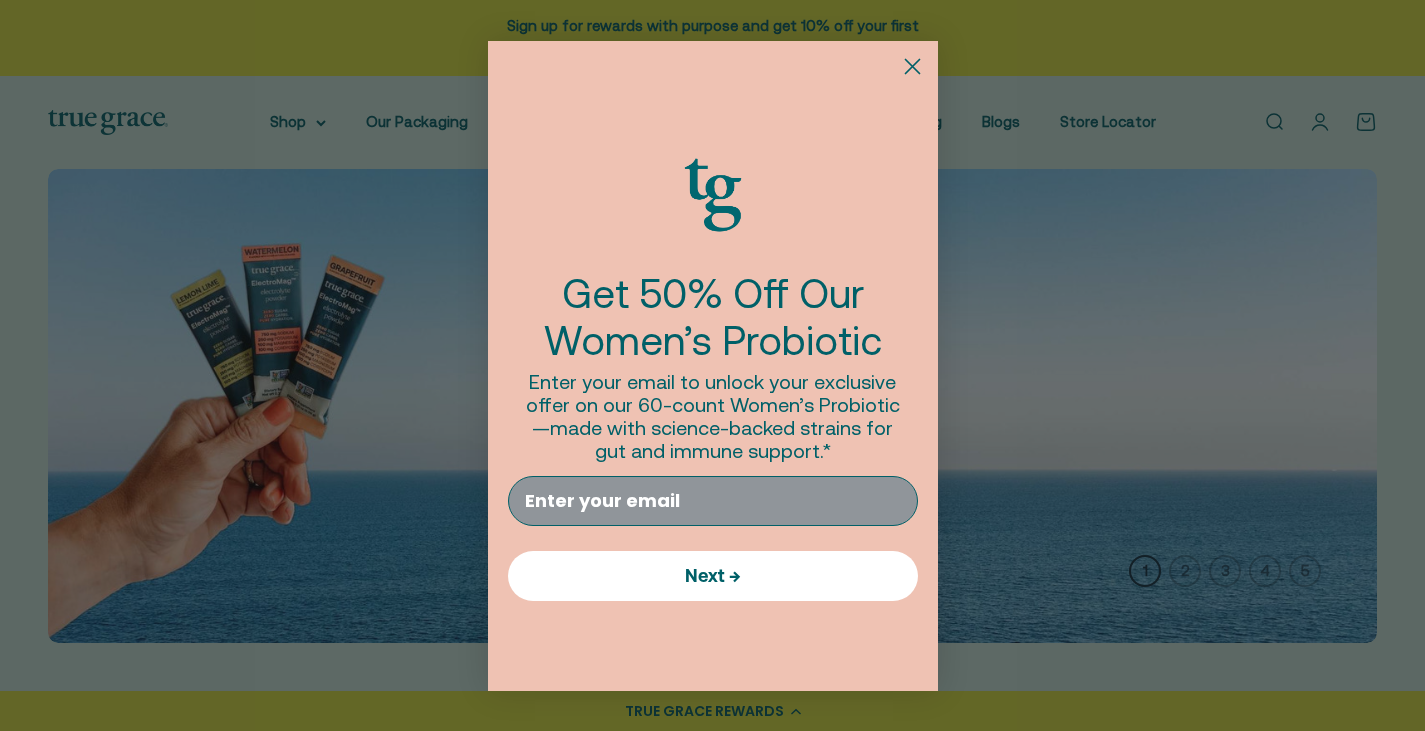 click on "Email" at bounding box center (713, 501) 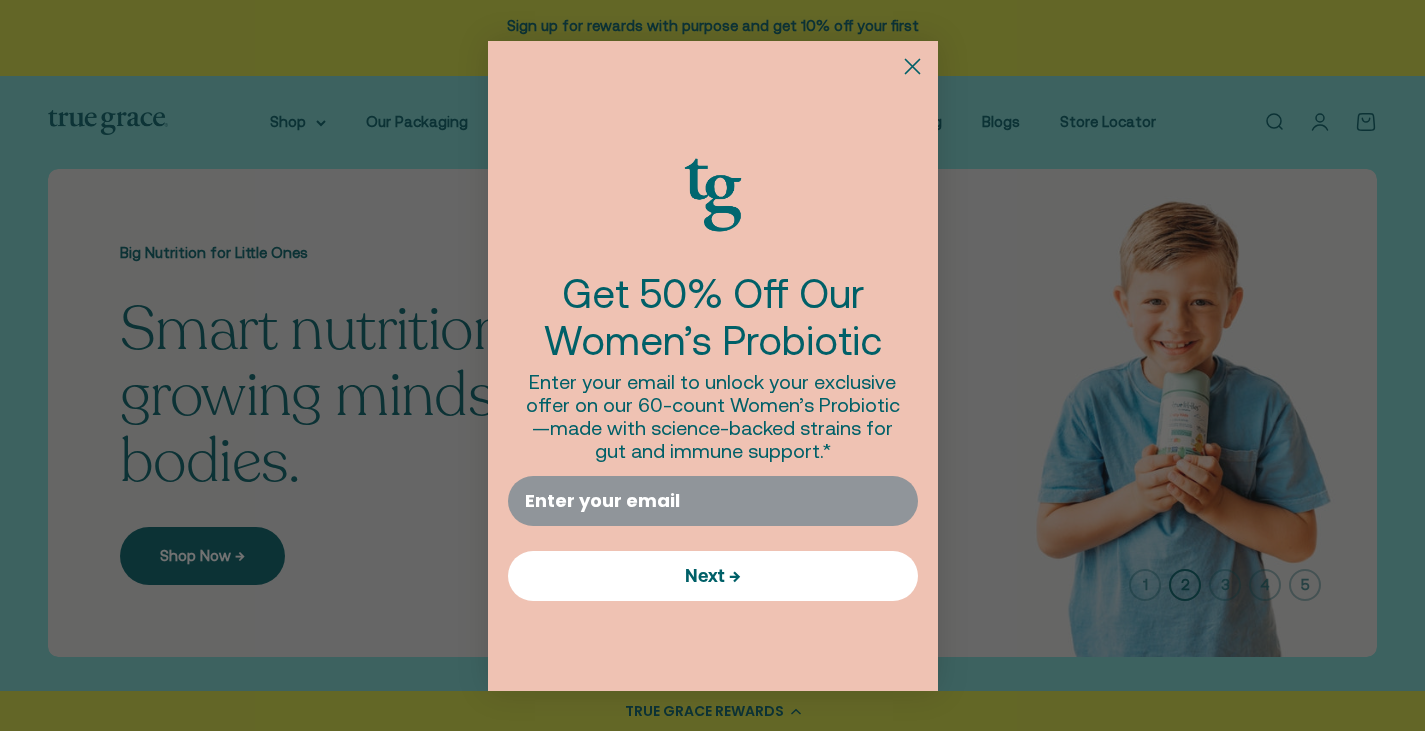 click 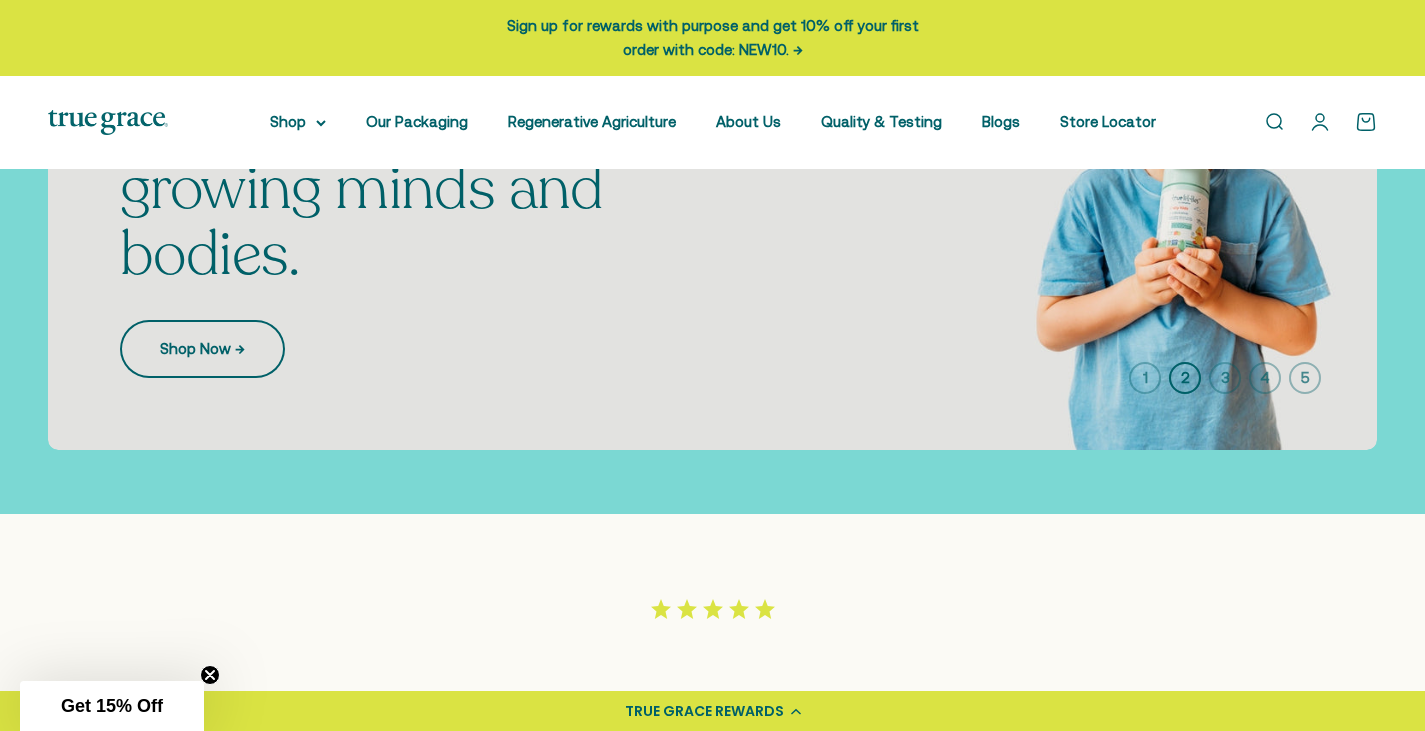 scroll, scrollTop: 600, scrollLeft: 0, axis: vertical 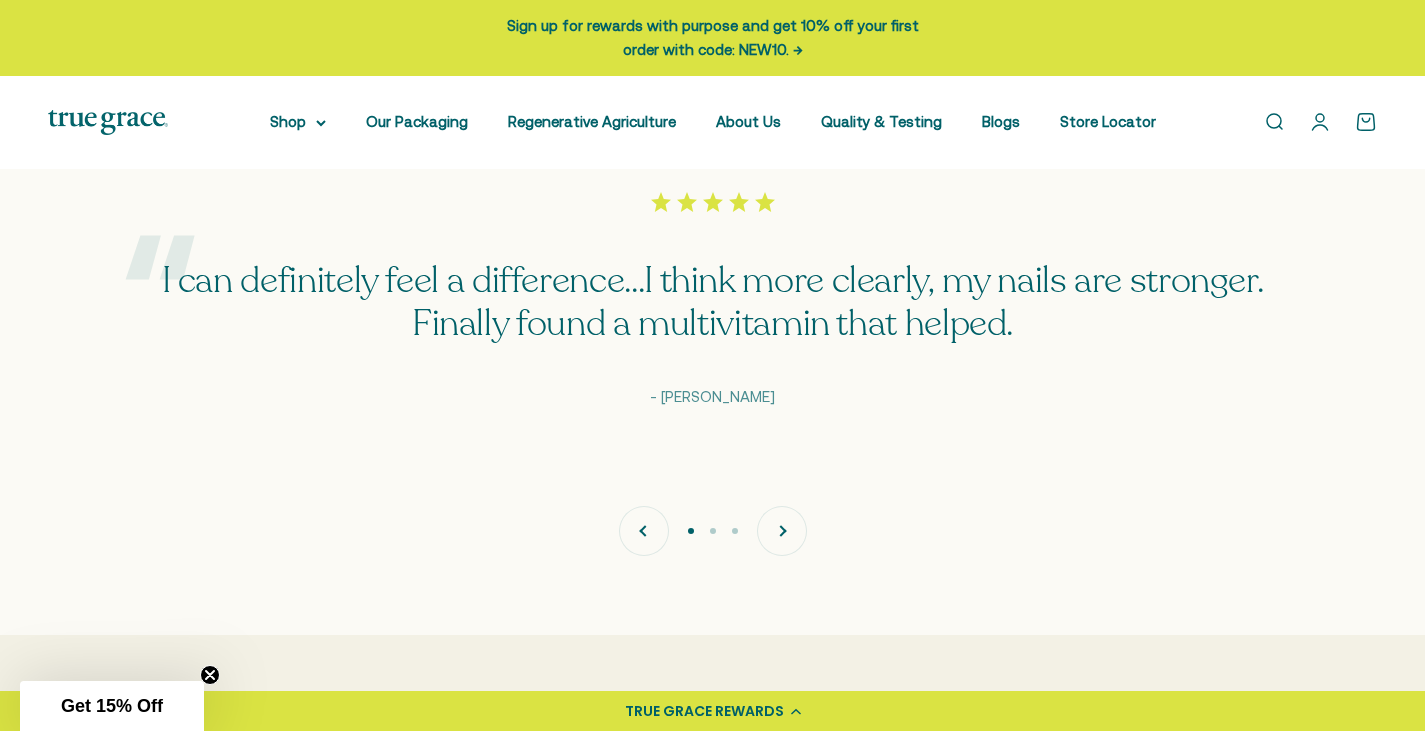 click 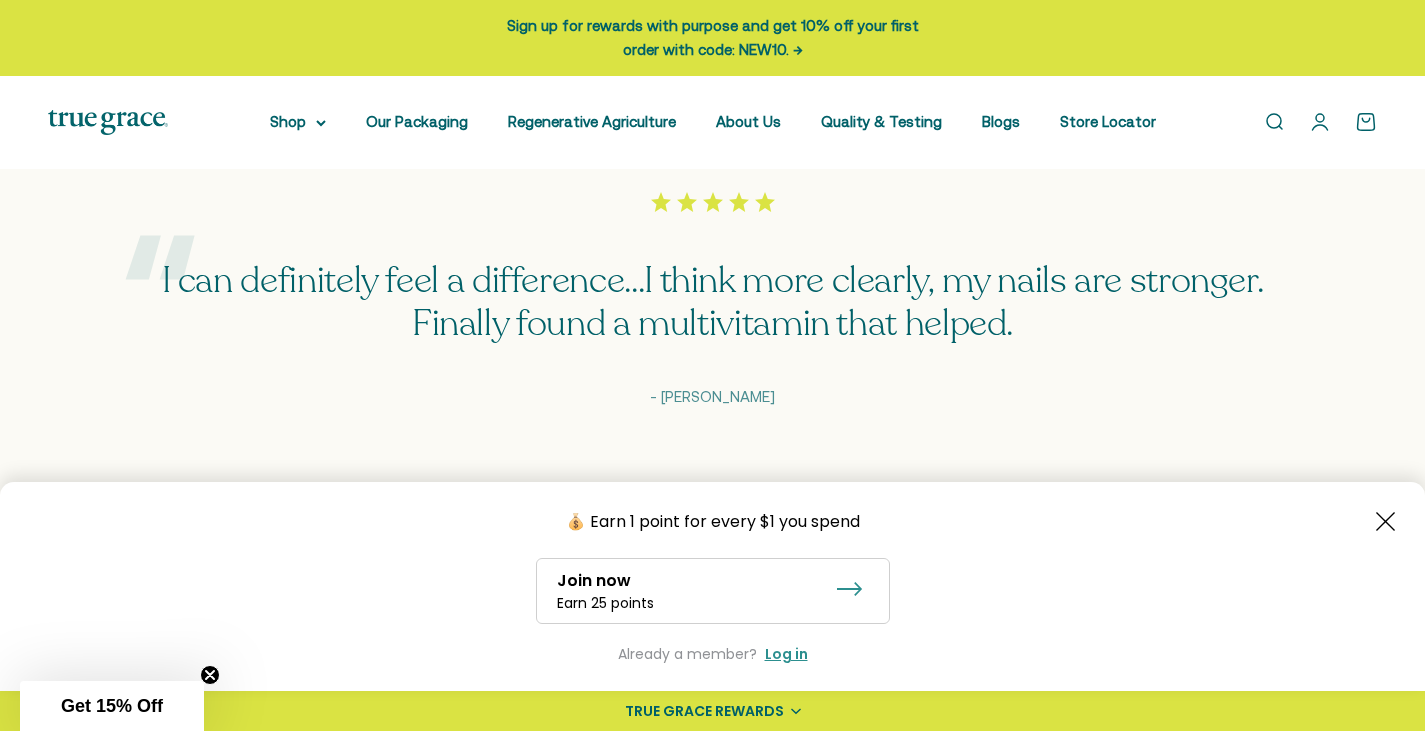 click on "Get 15% Off" at bounding box center [112, 706] 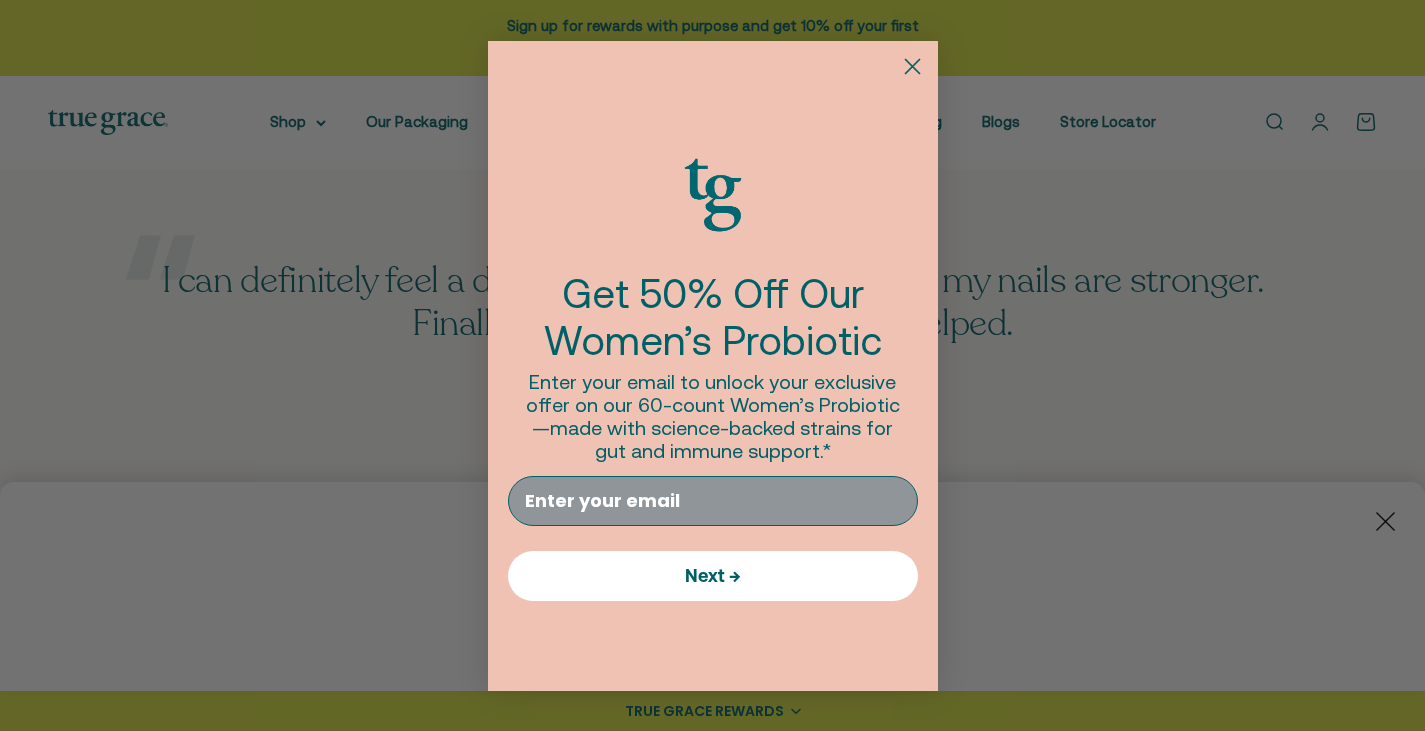 click on "Email" at bounding box center [713, 501] 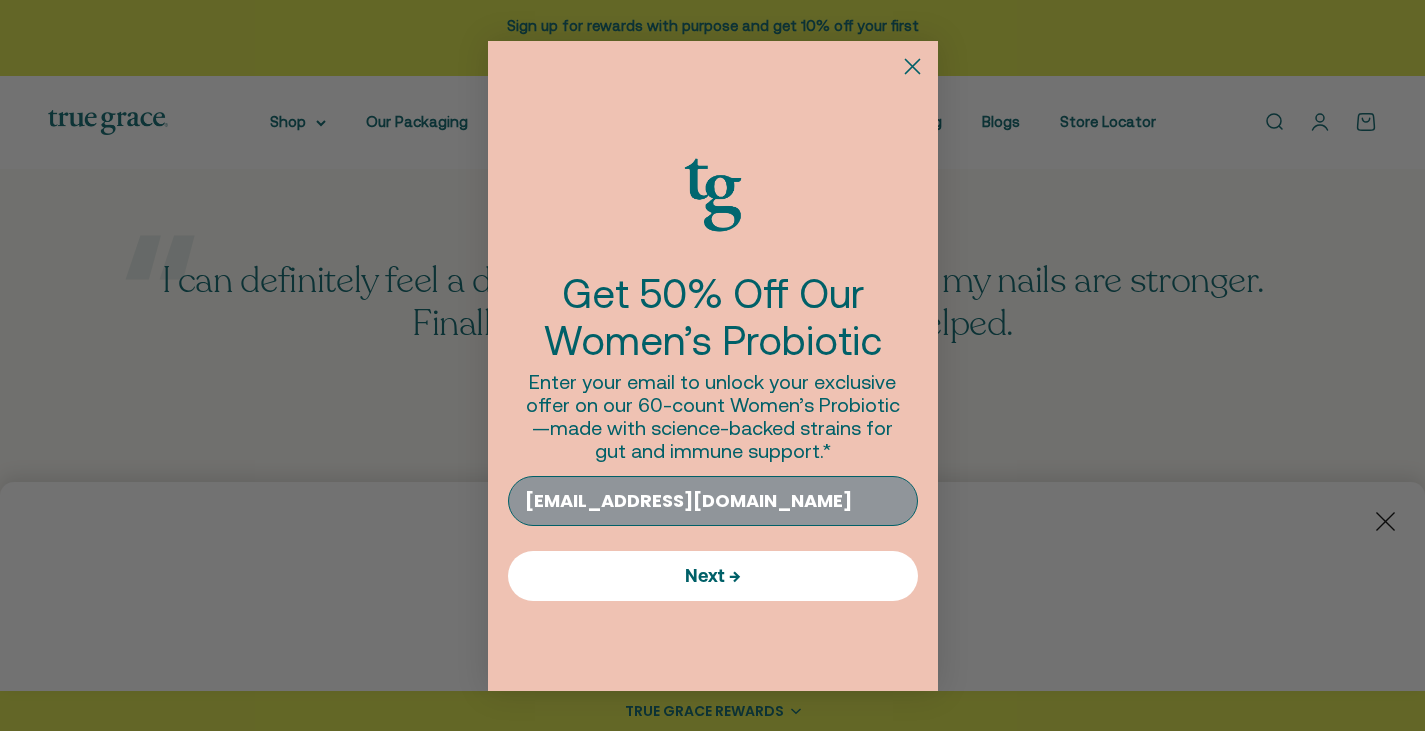 type on "tlmegbaker@wi.rr.com" 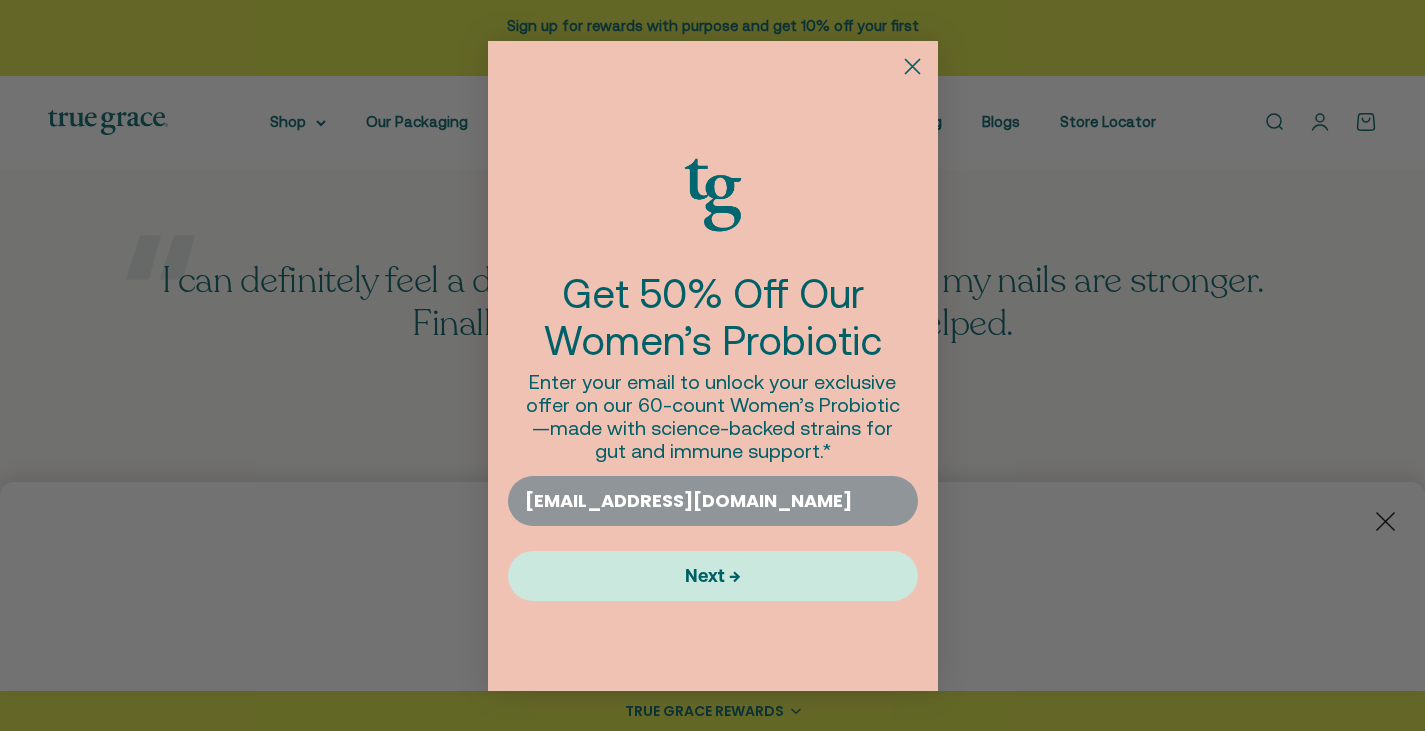 click on "Next →" at bounding box center (713, 576) 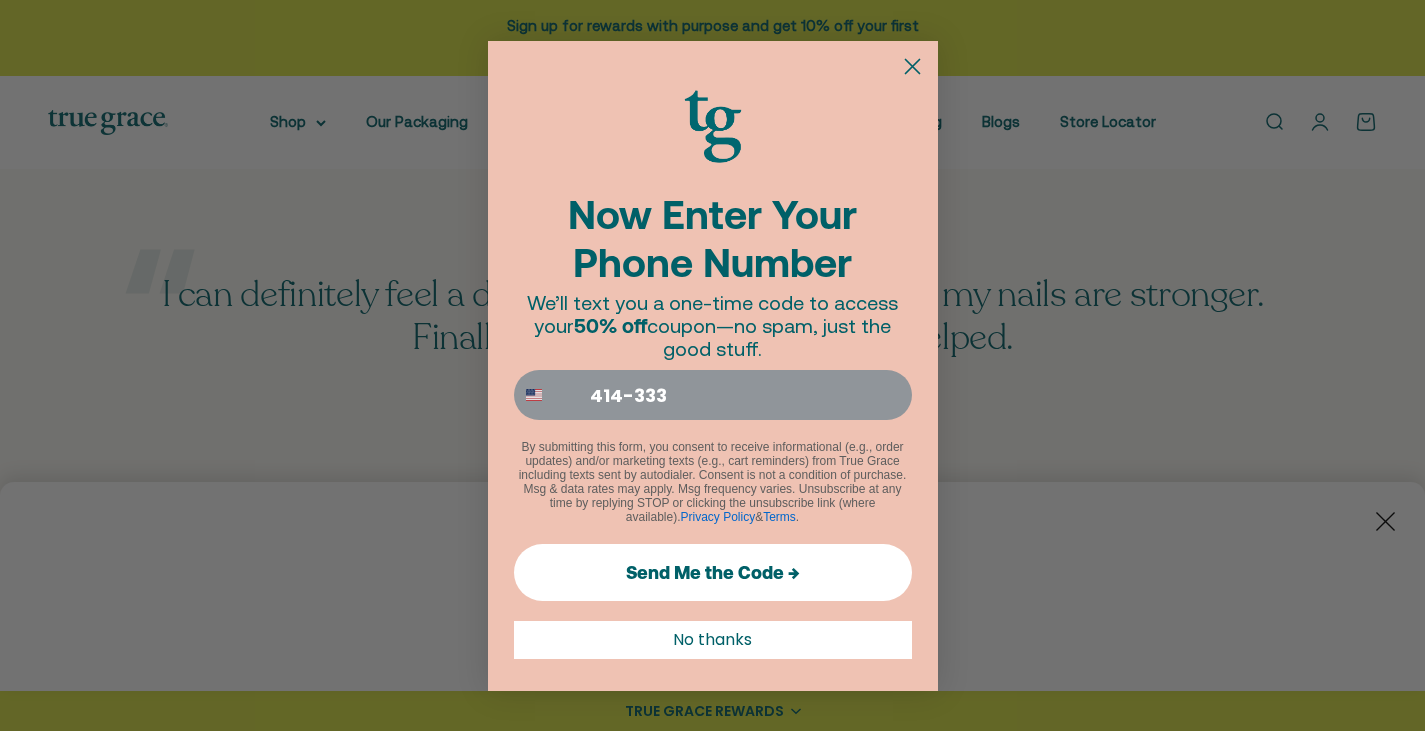 type on "414-333-4663" 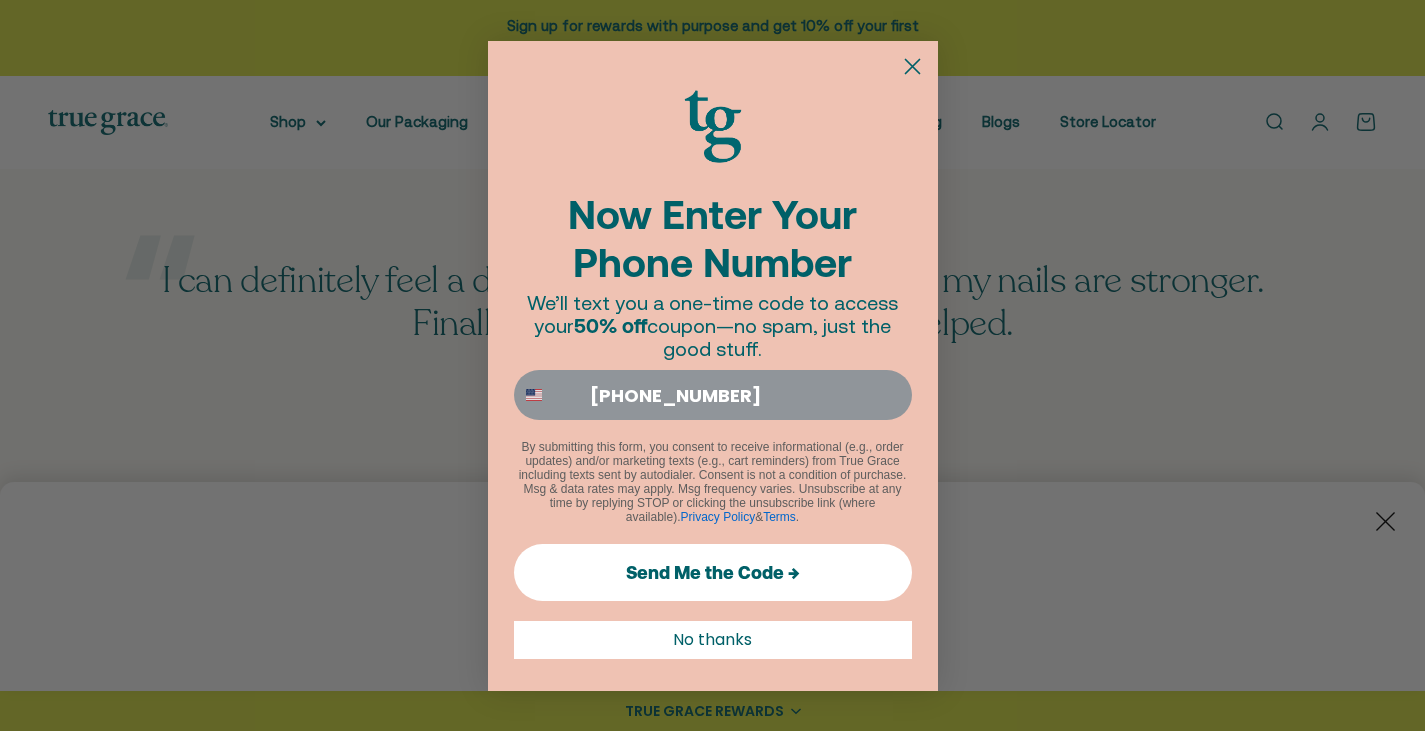 click on "Send Me the Code →" at bounding box center [713, 572] 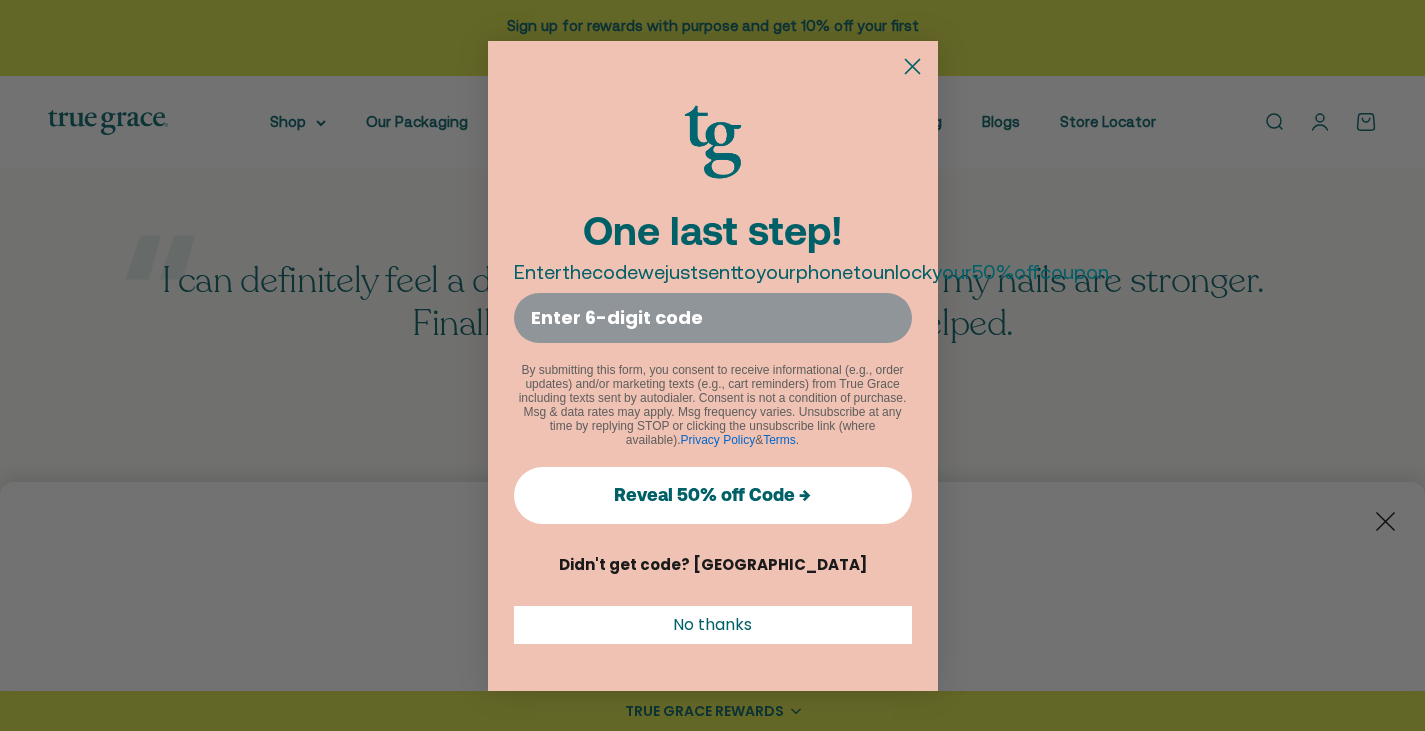 click on "Reveal 50% off Code →" at bounding box center (713, 495) 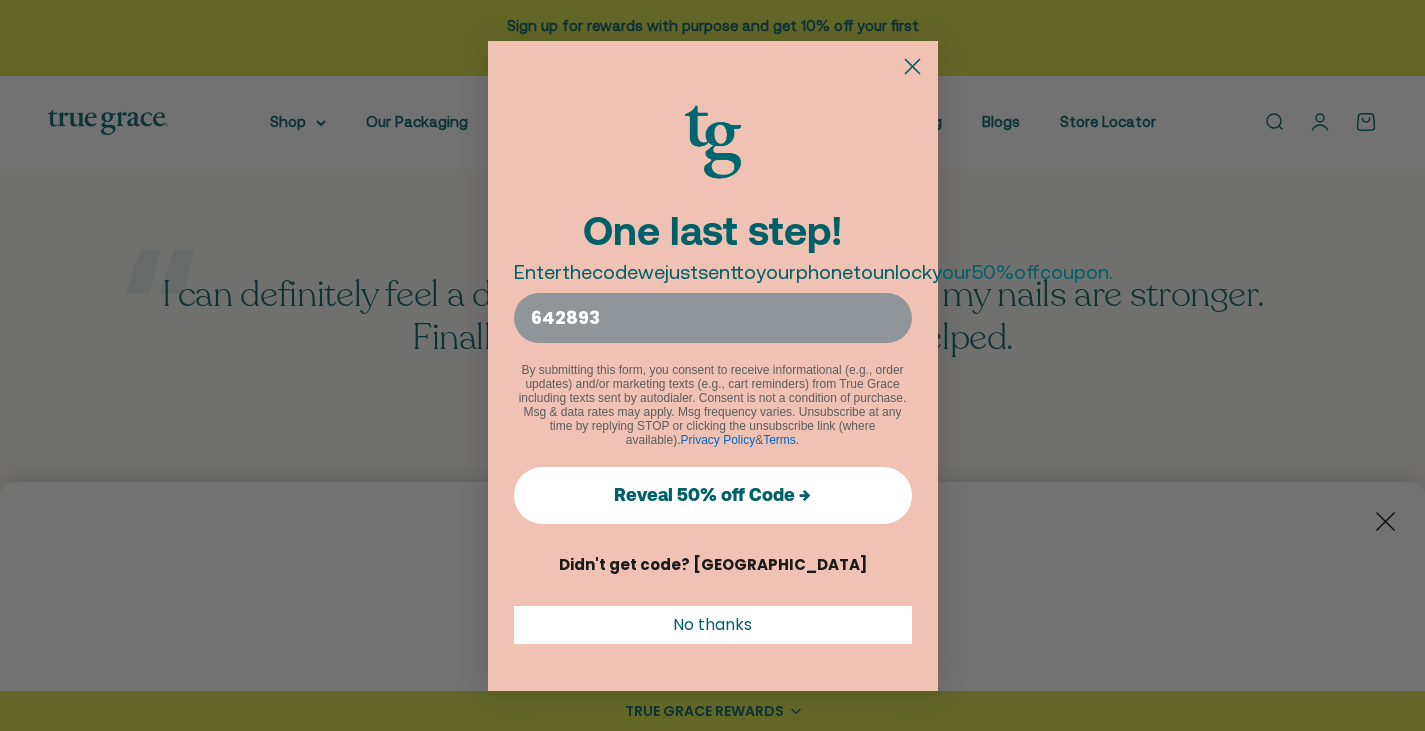 type on "642893" 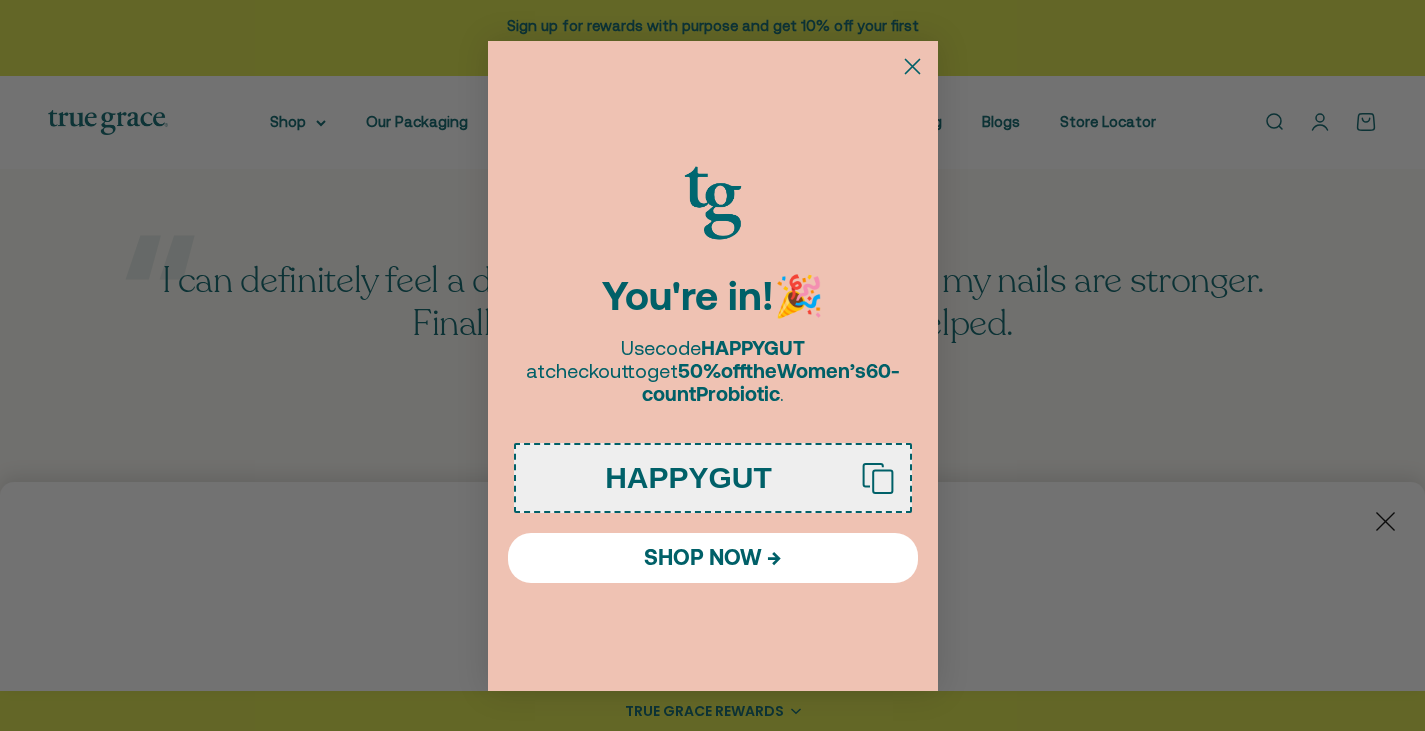 click 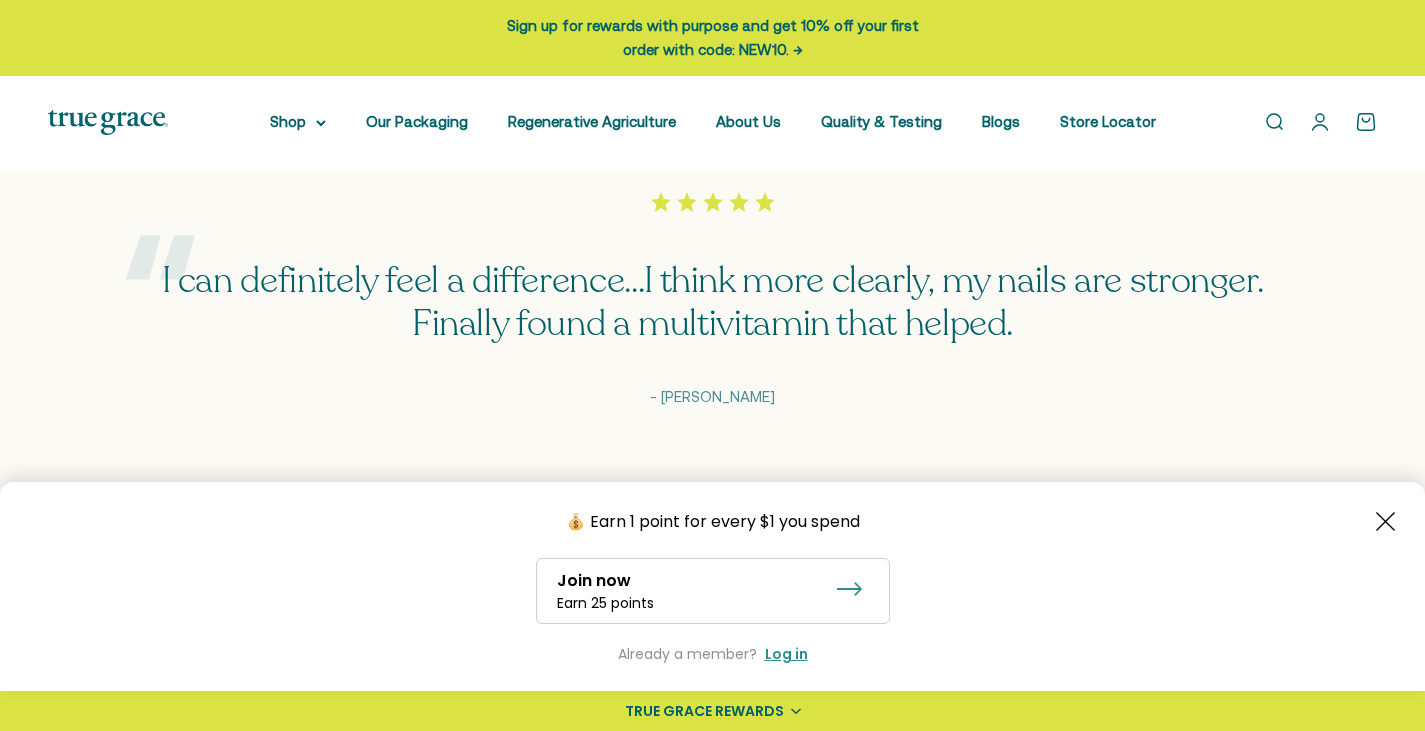 click on "TRUE GRACE REWARDS" at bounding box center (704, 711) 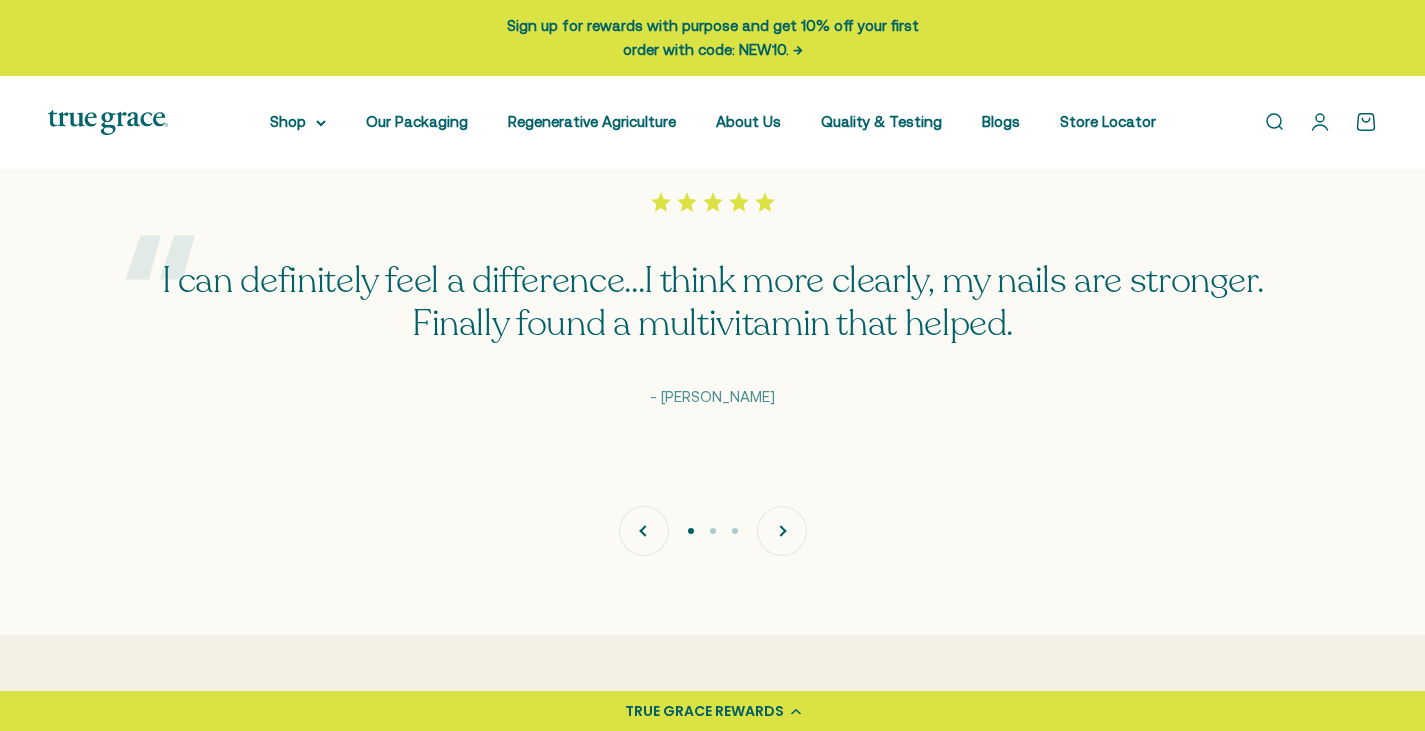 click on "TRUE GRACE REWARDS" at bounding box center [712, 711] 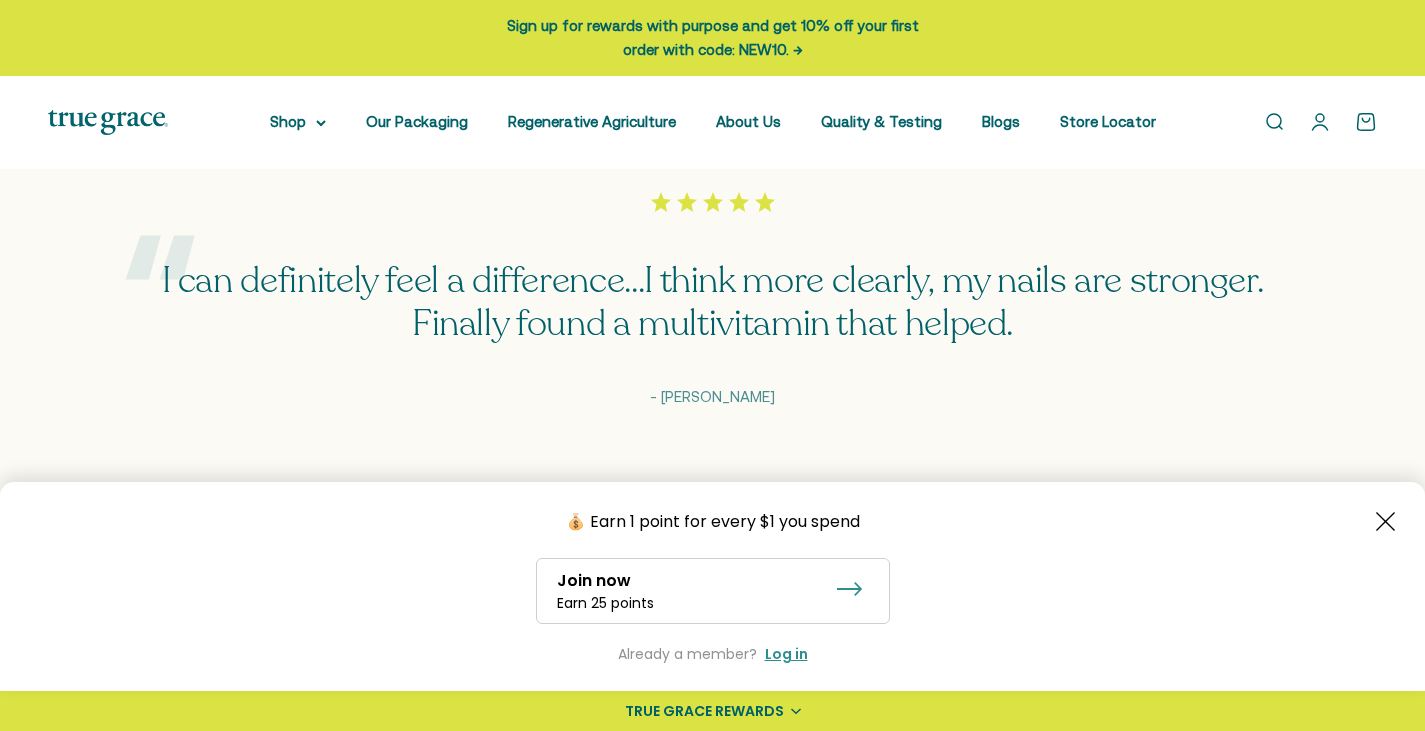 click 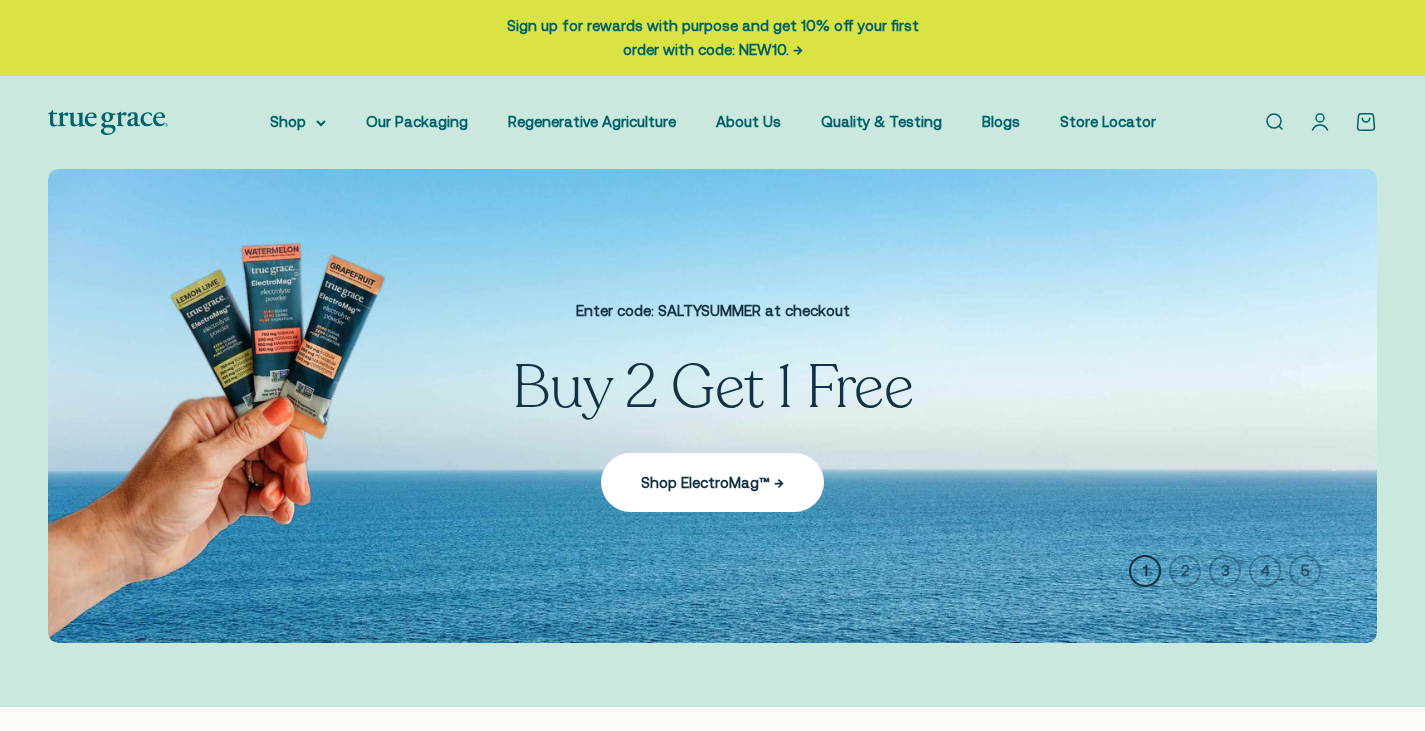 scroll, scrollTop: 0, scrollLeft: 0, axis: both 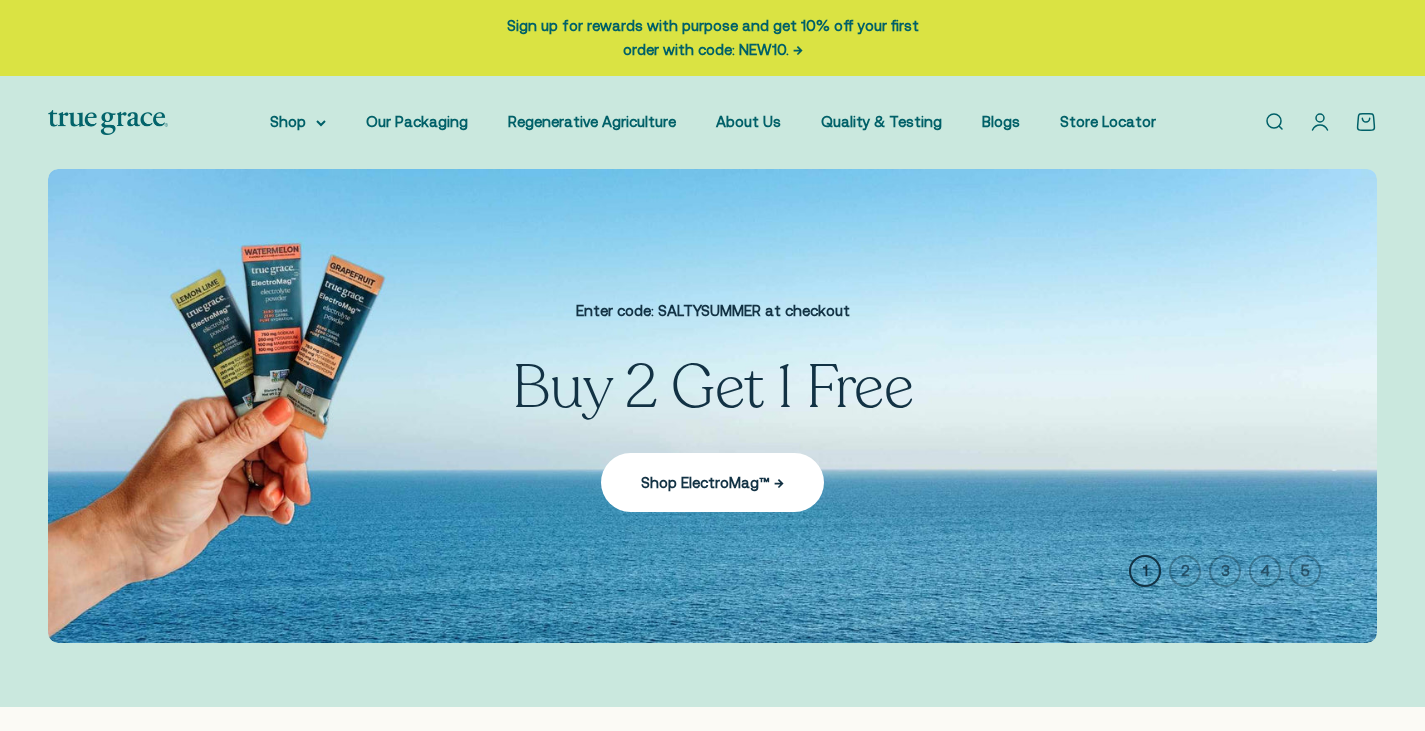 click on "Shop ElectroMag™ →" at bounding box center [712, 482] 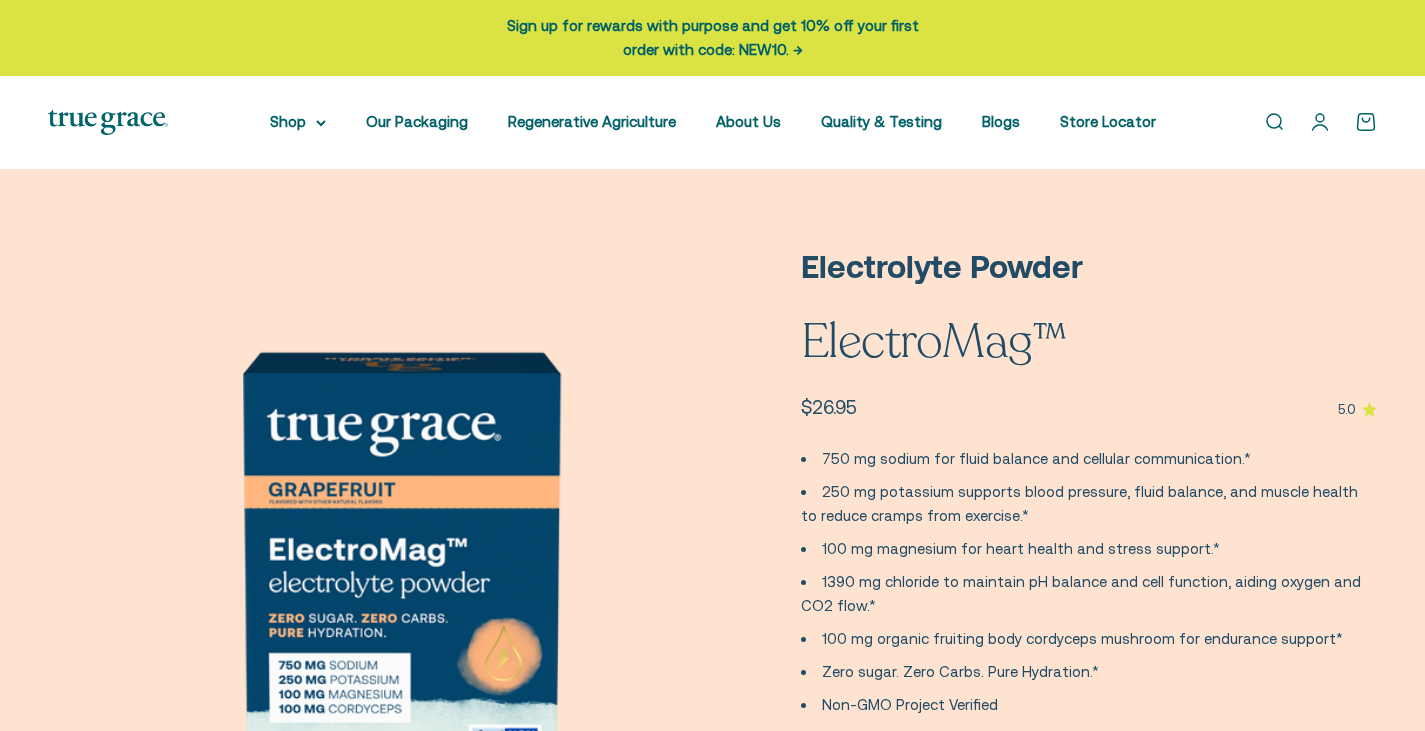 scroll, scrollTop: 0, scrollLeft: 0, axis: both 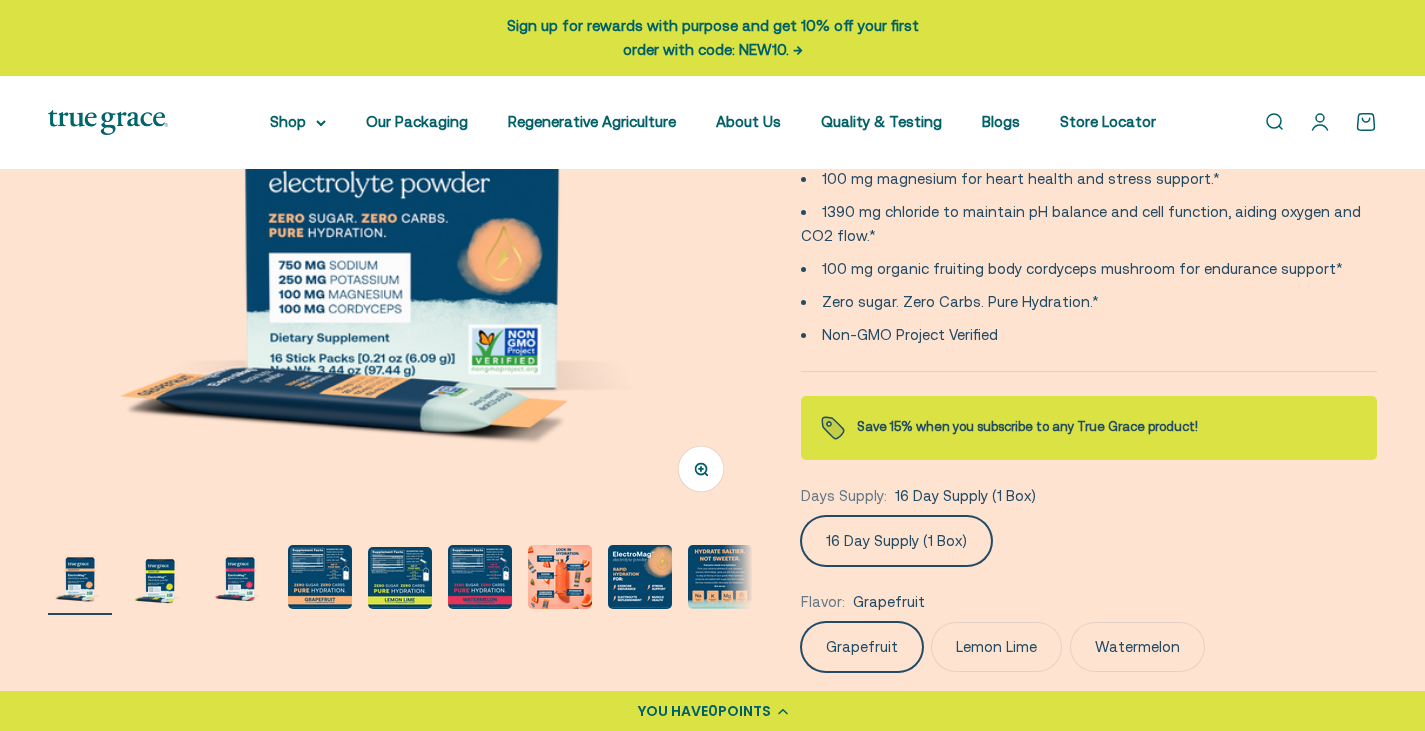 click on "Save 15% when you subscribe to any True Grace product!" 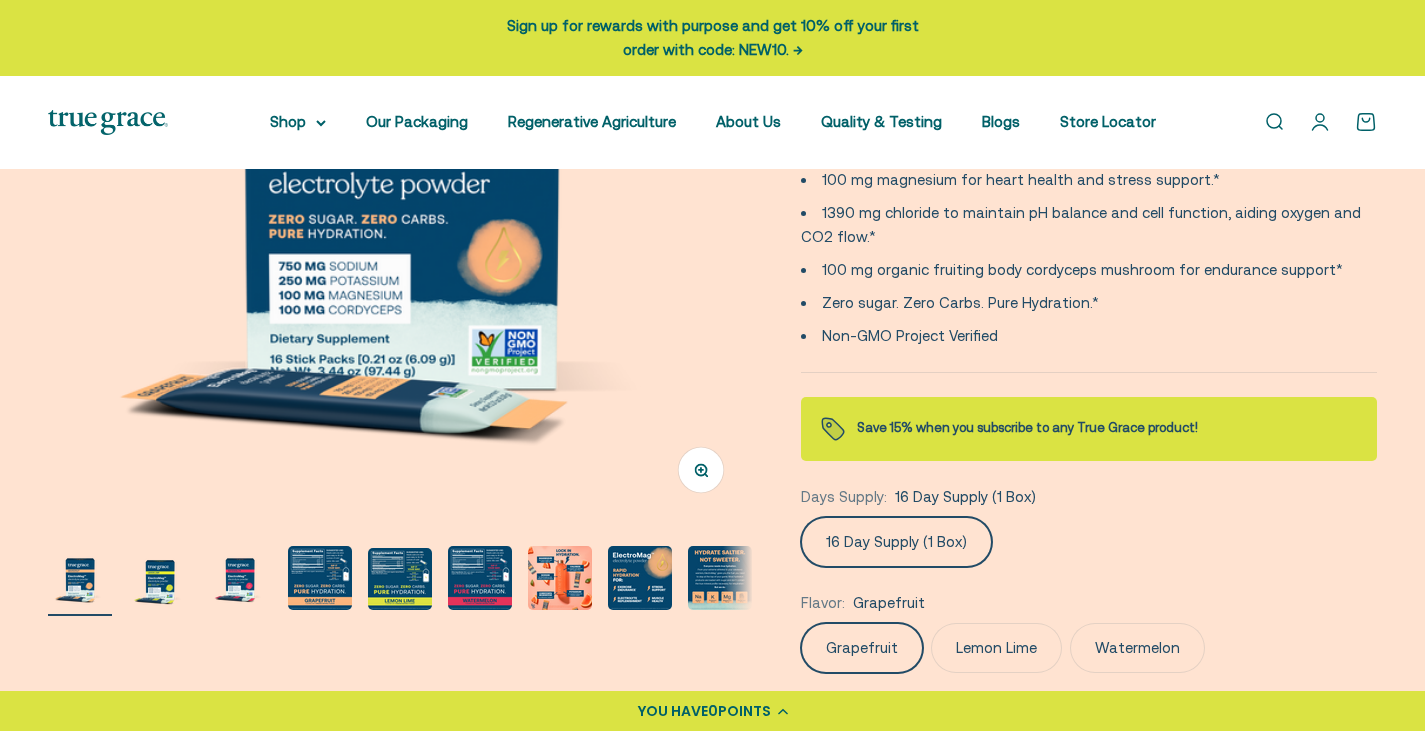 scroll, scrollTop: 400, scrollLeft: 0, axis: vertical 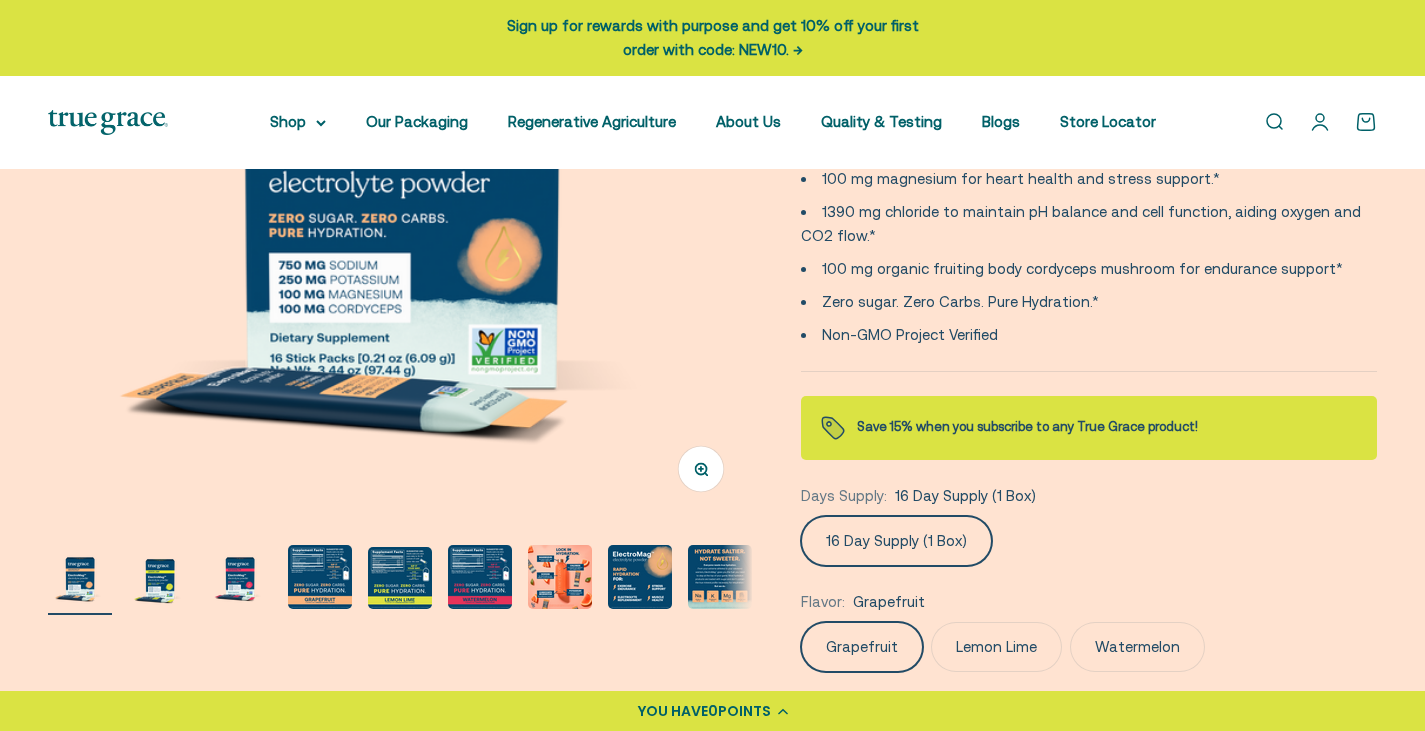 click on "16 Day Supply (1 Box)" 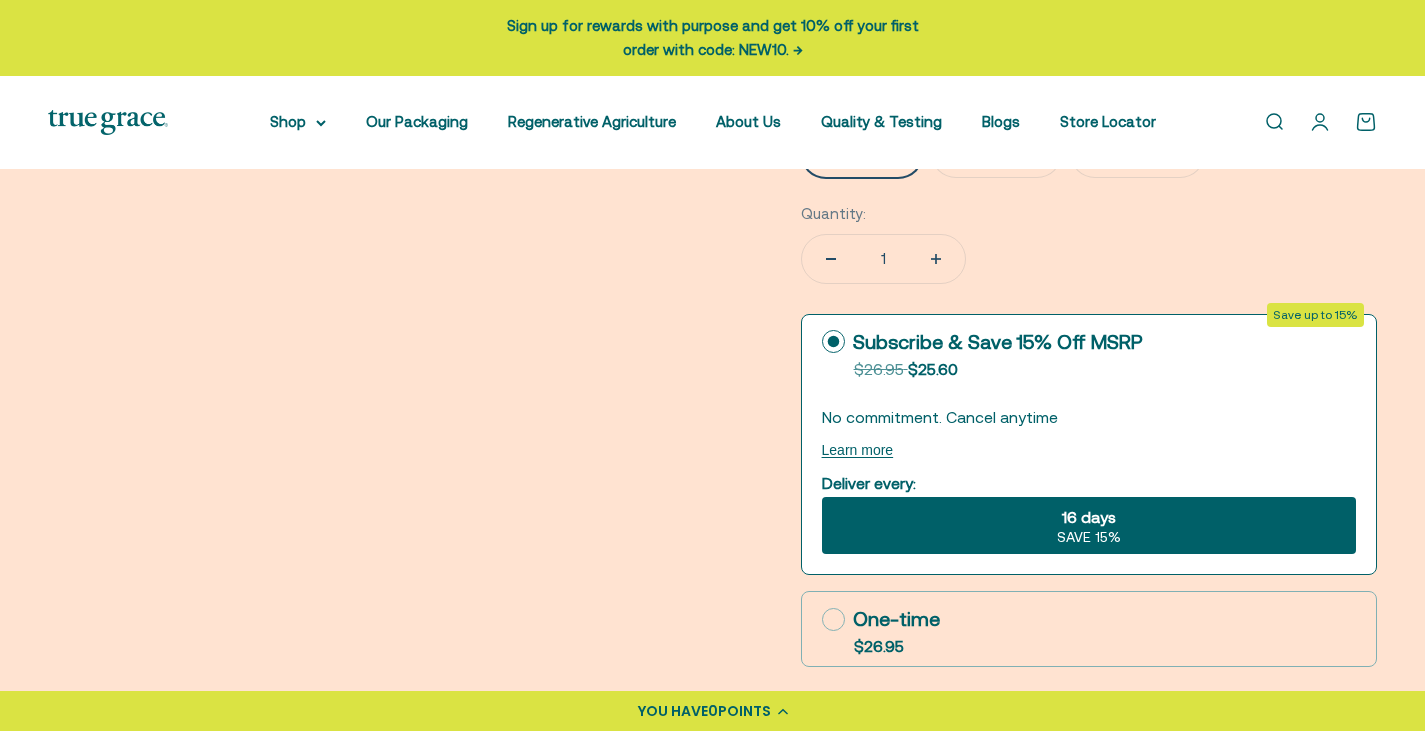 scroll, scrollTop: 900, scrollLeft: 0, axis: vertical 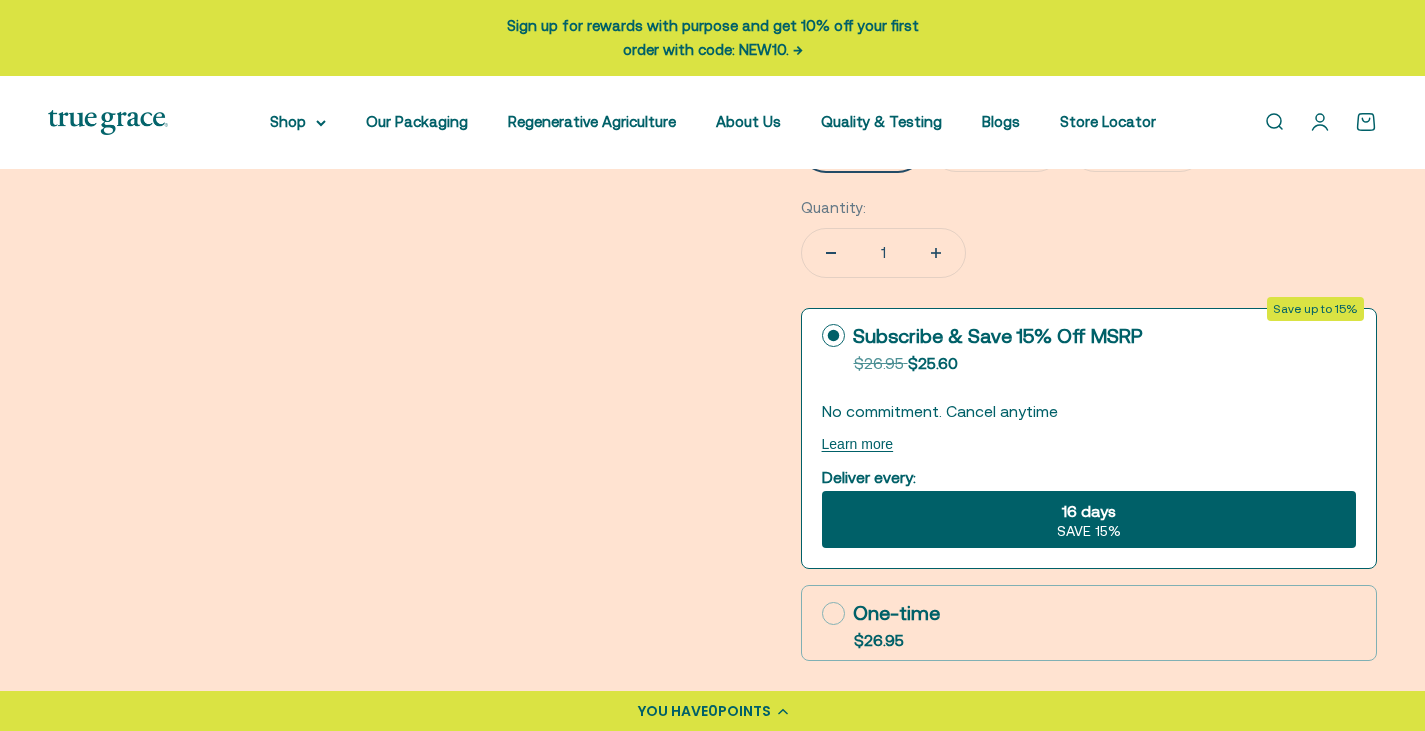 click on "16 days" 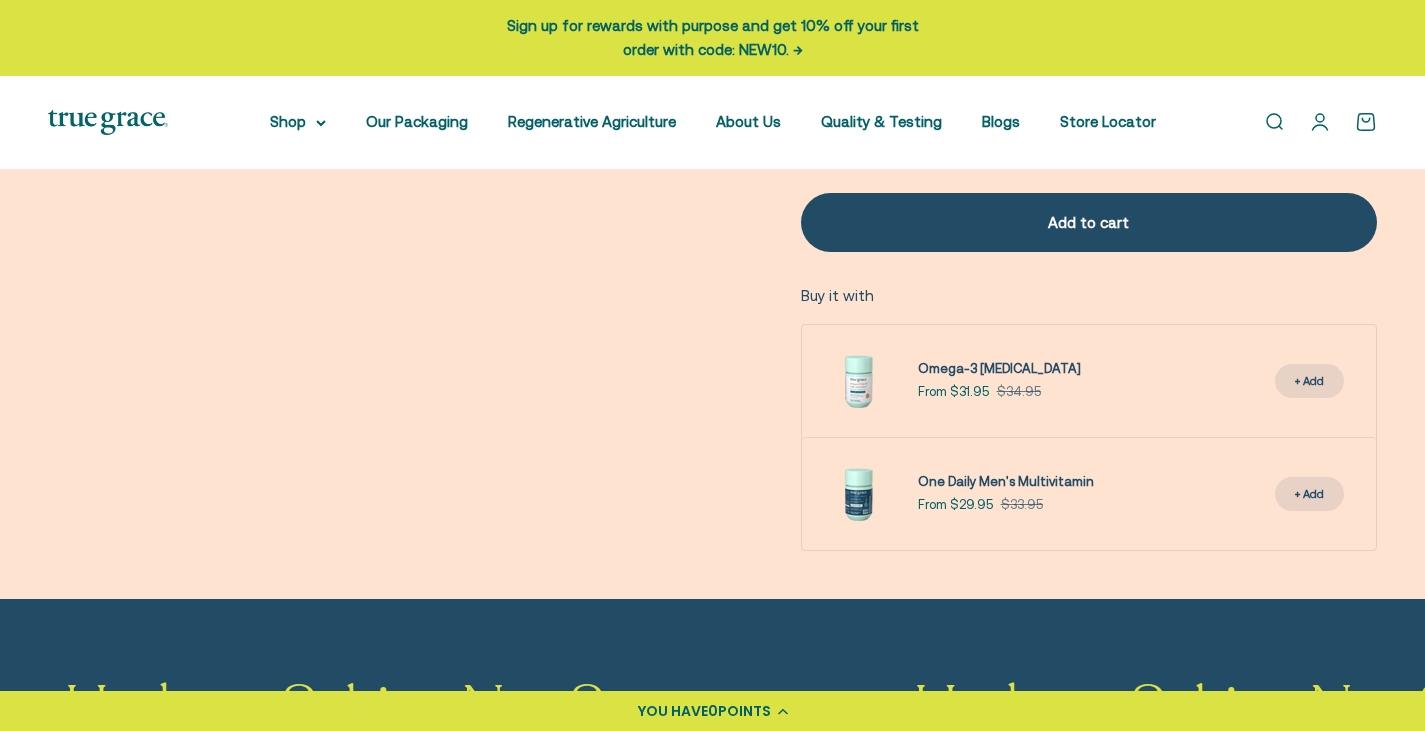 scroll, scrollTop: 900, scrollLeft: 0, axis: vertical 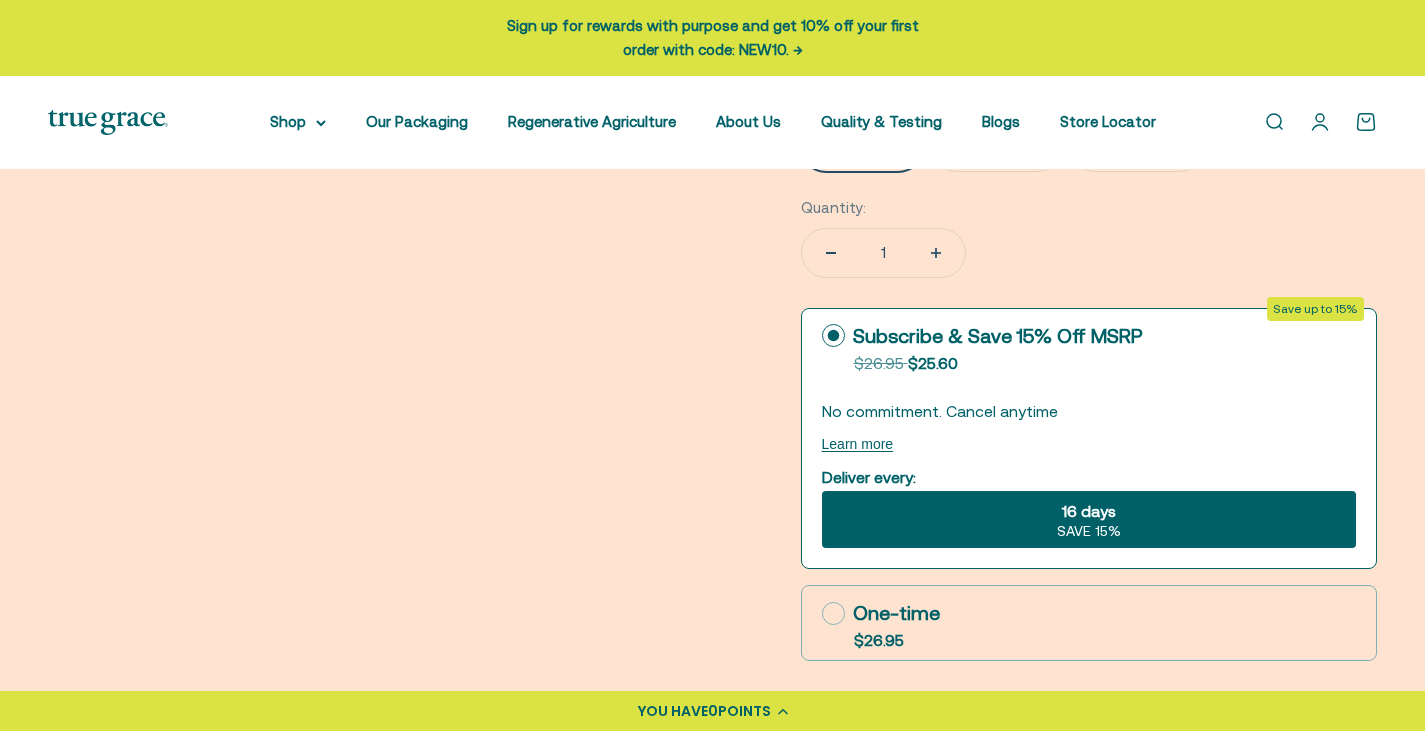 click on "16 days
SAVE 15%" 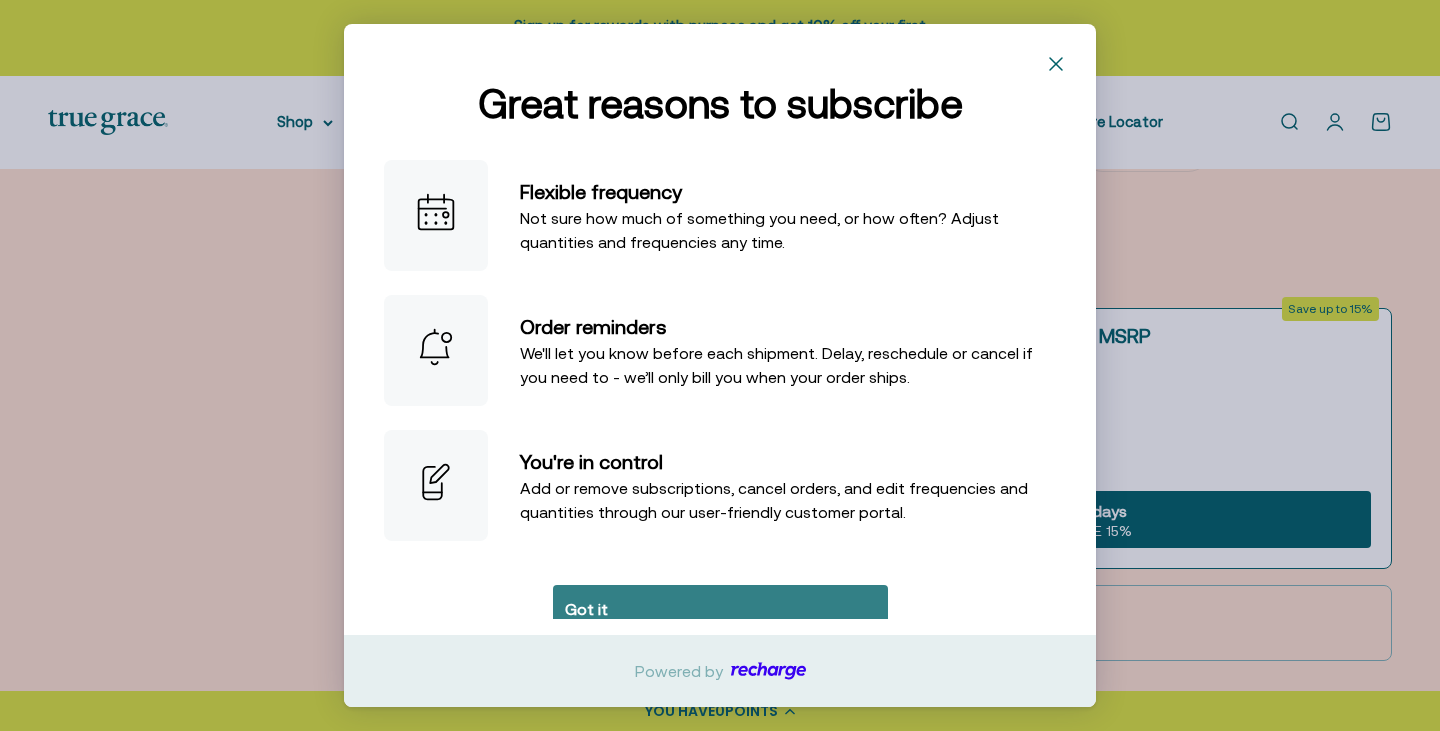 click on "Got it" 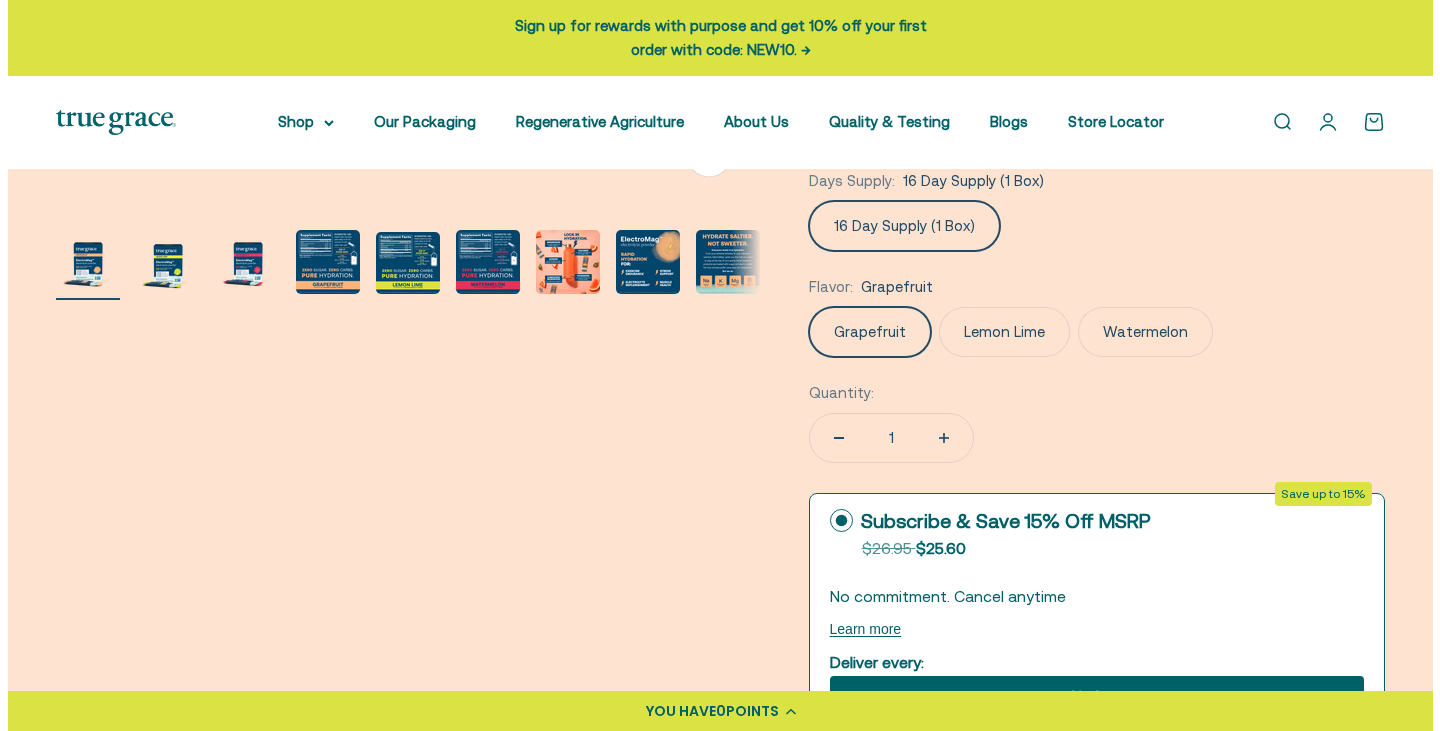 scroll, scrollTop: 1000, scrollLeft: 0, axis: vertical 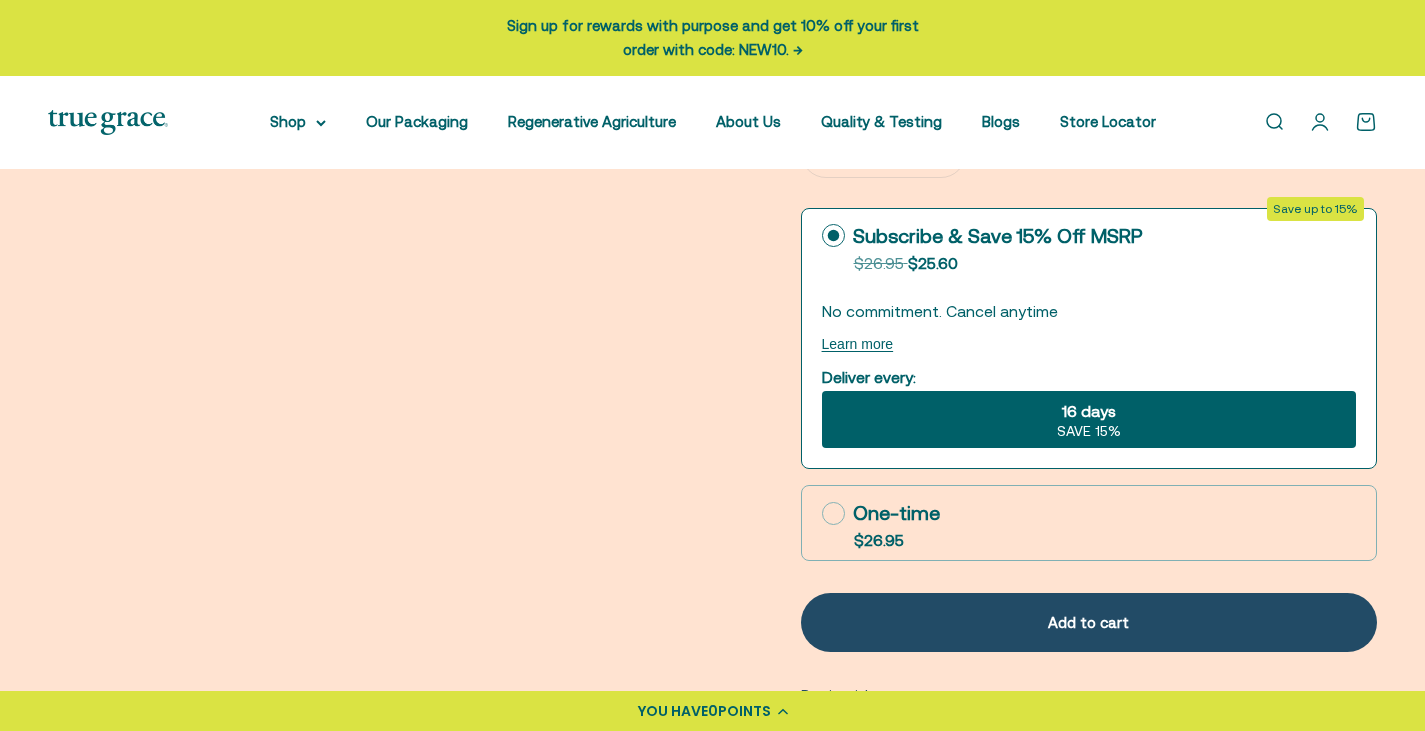 click 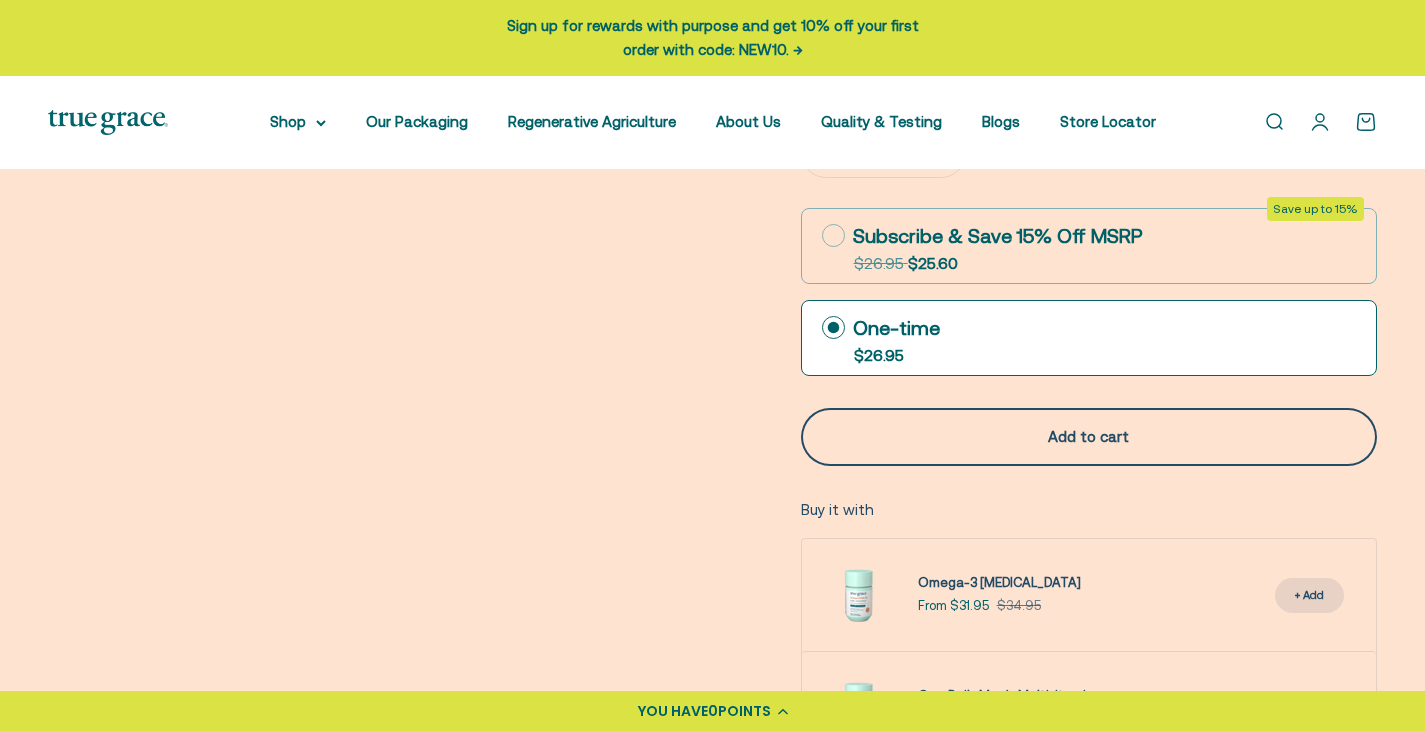 click on "Add to cart" at bounding box center [1089, 437] 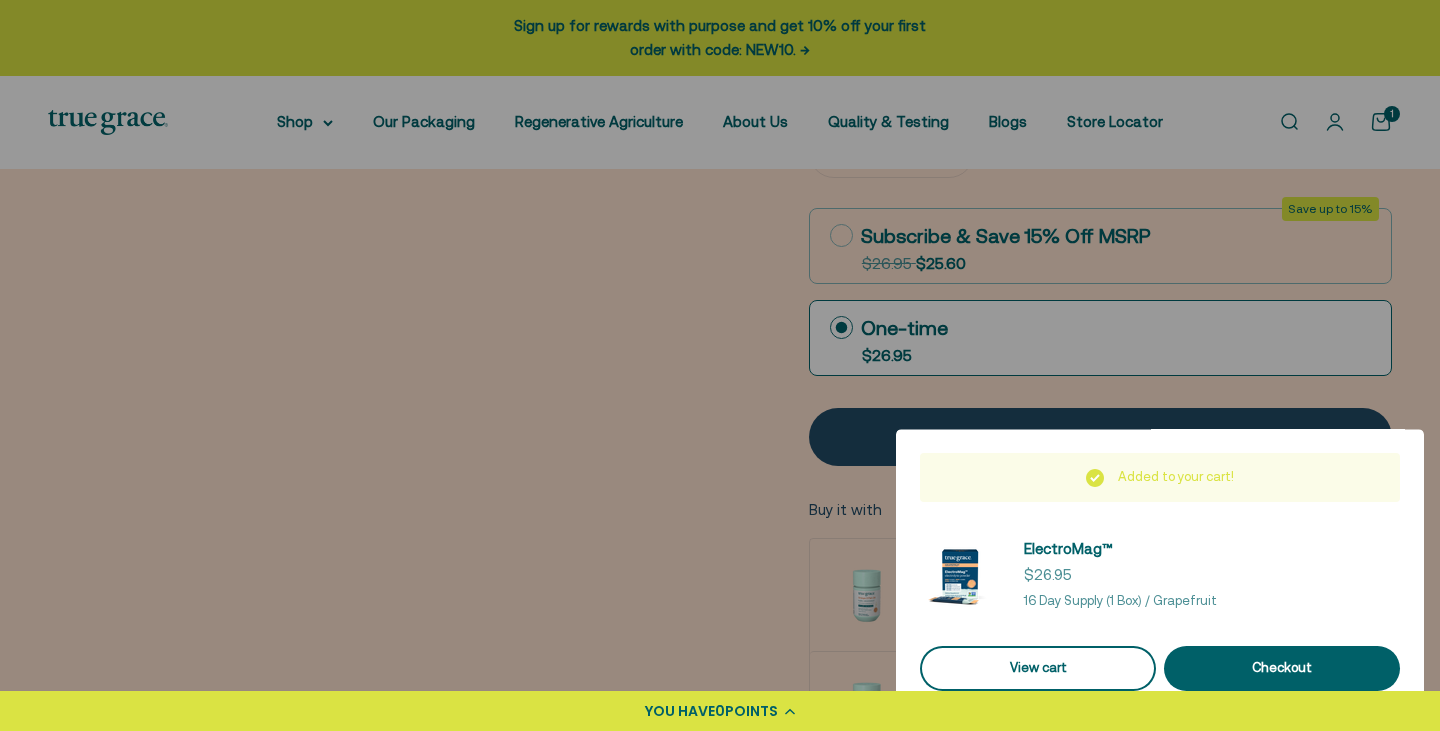 click on "View cart" at bounding box center [1038, 668] 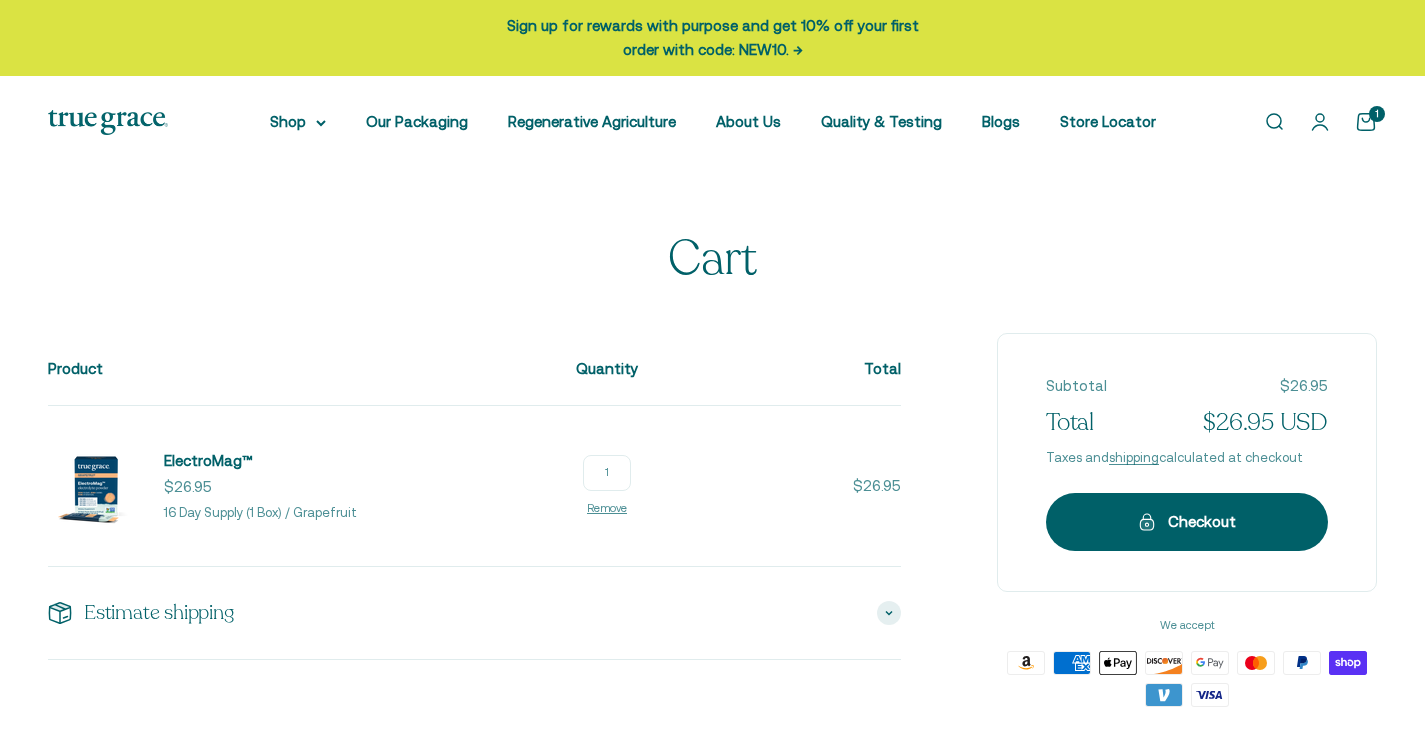 scroll, scrollTop: 0, scrollLeft: 0, axis: both 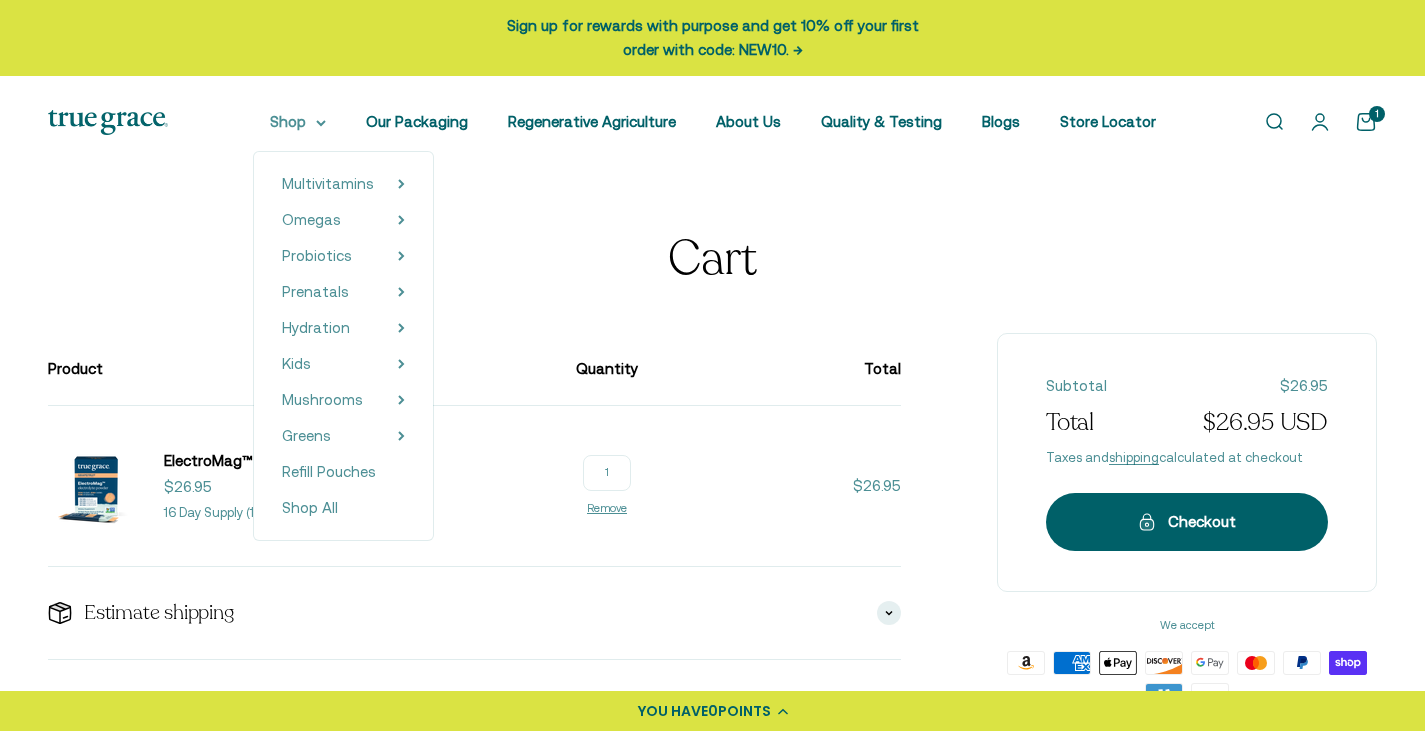 click on "Shop" at bounding box center [298, 122] 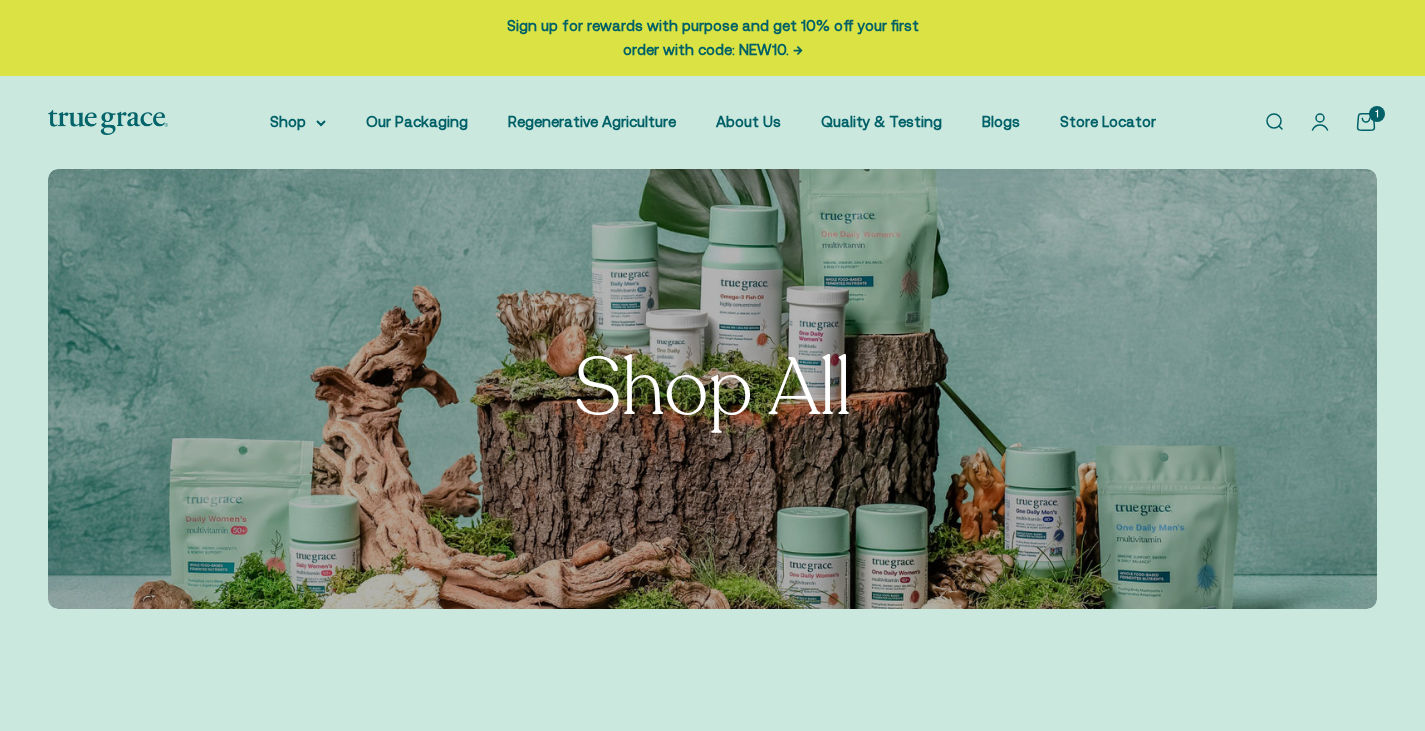 scroll, scrollTop: 0, scrollLeft: 0, axis: both 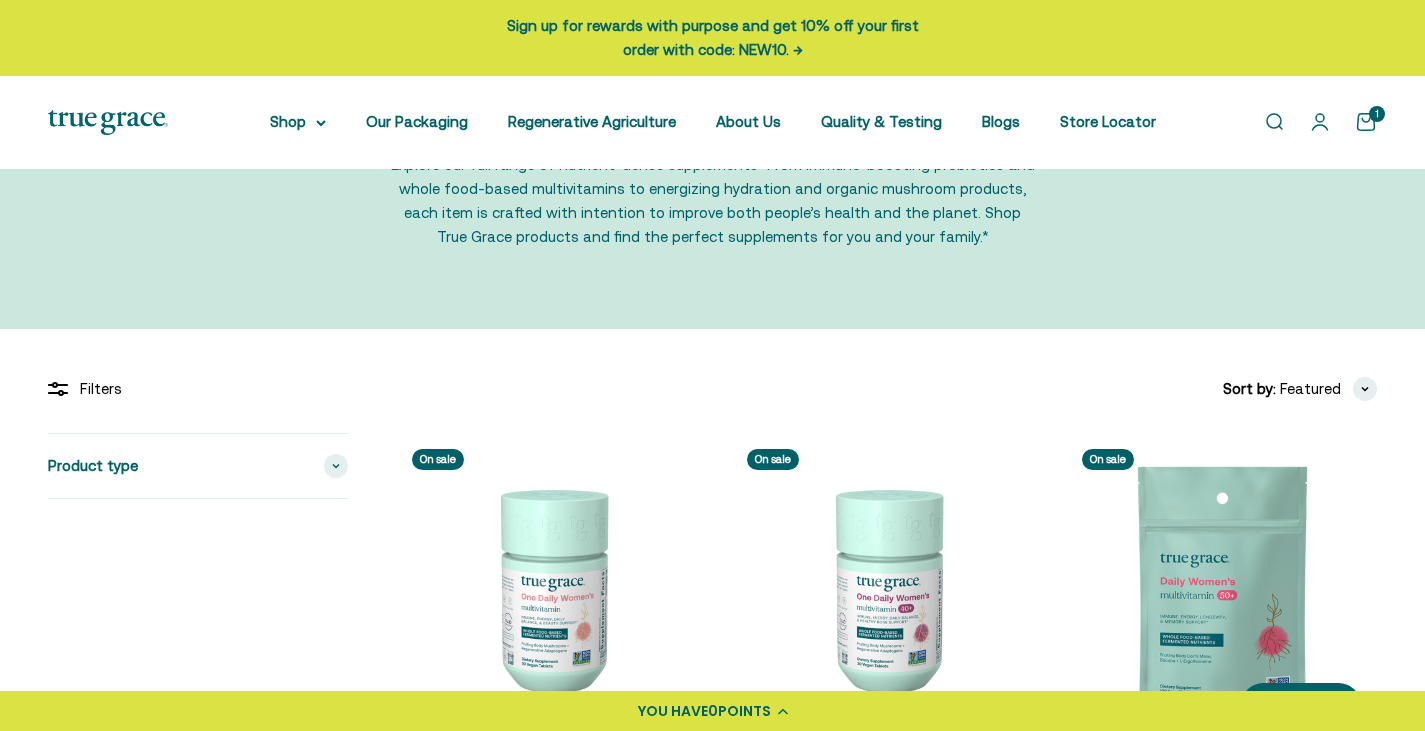 click at bounding box center [1221, 588] 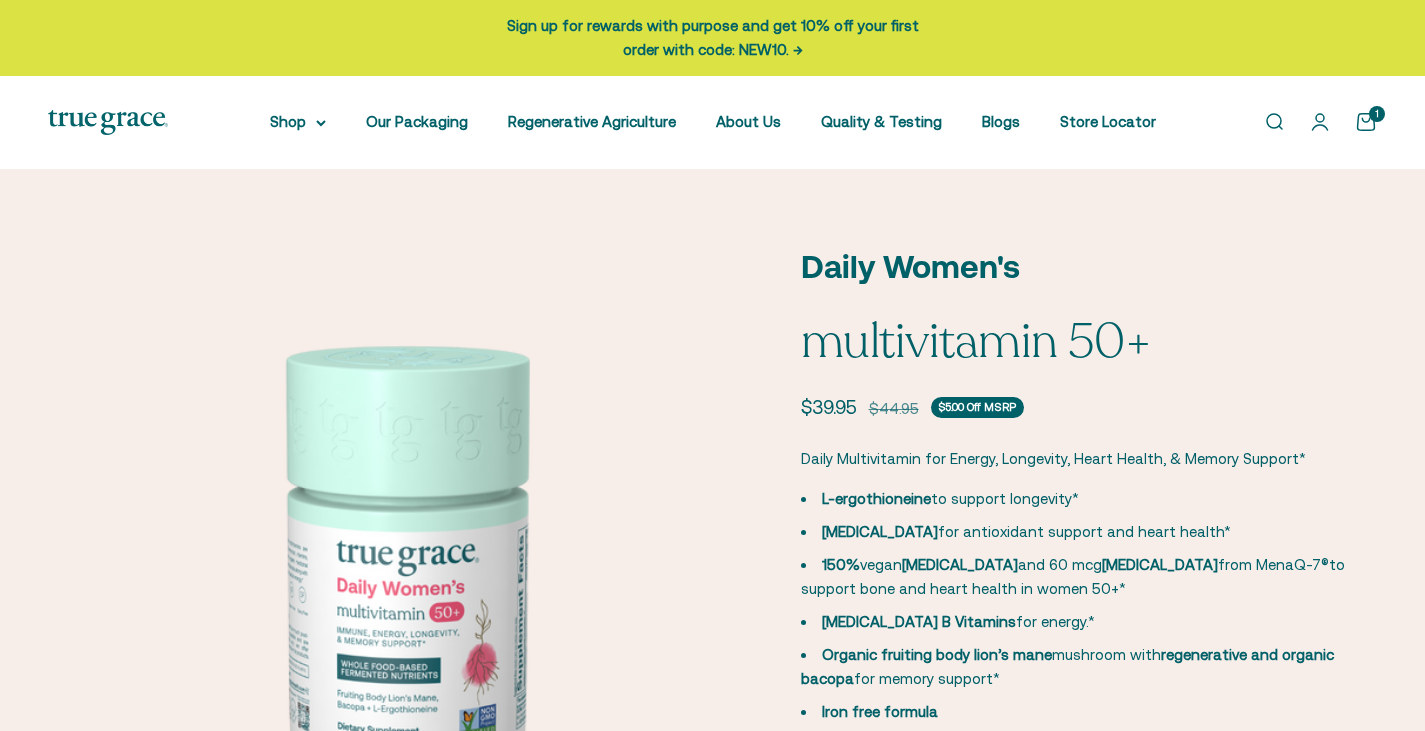 scroll, scrollTop: 0, scrollLeft: 0, axis: both 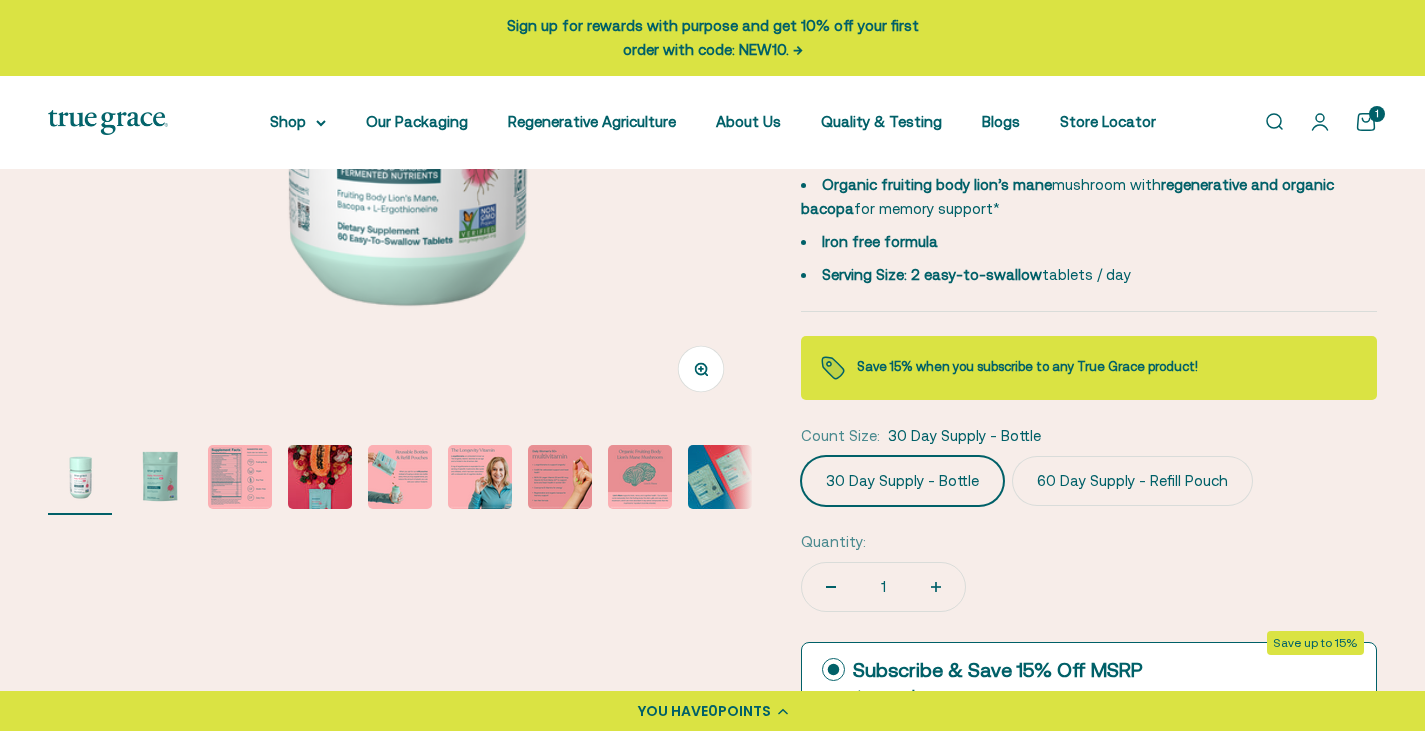 click on "60 Day Supply - Refill Pouch" 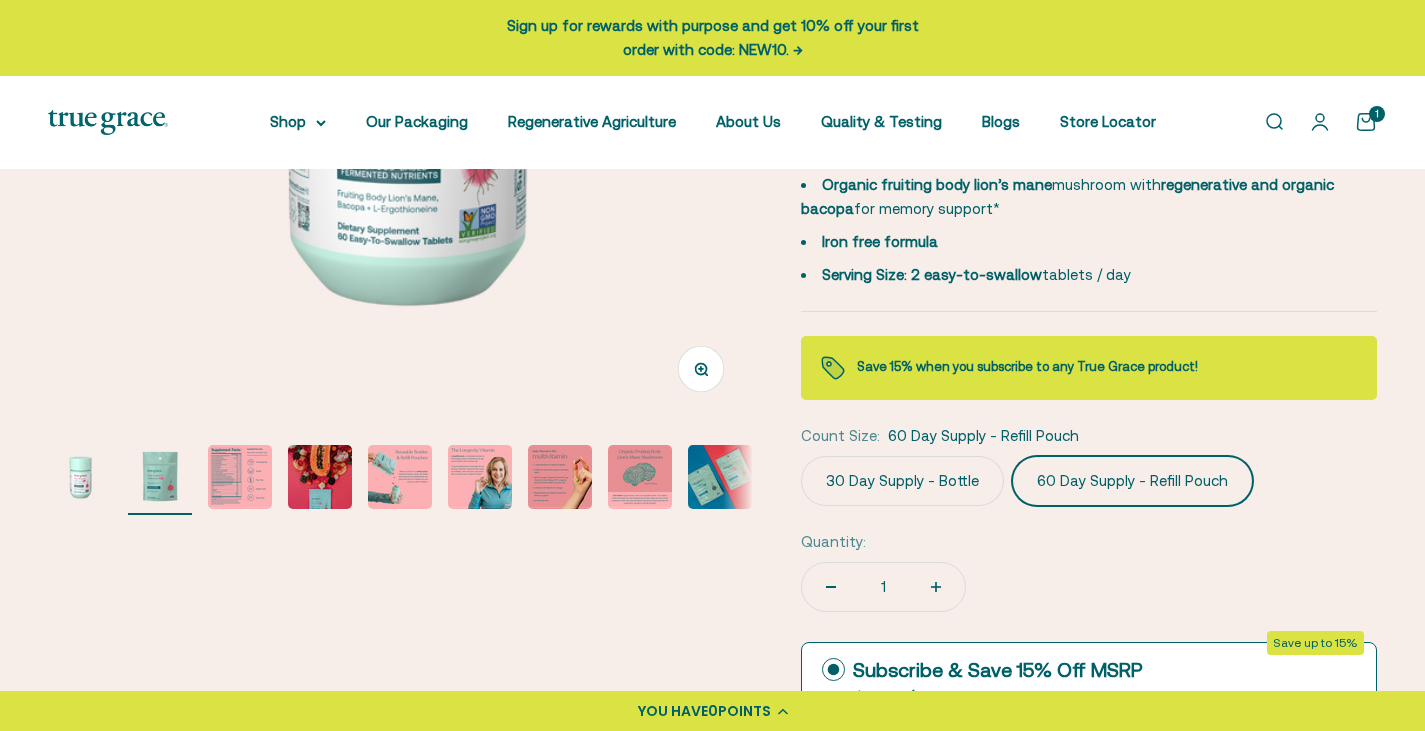 scroll, scrollTop: 0, scrollLeft: 729, axis: horizontal 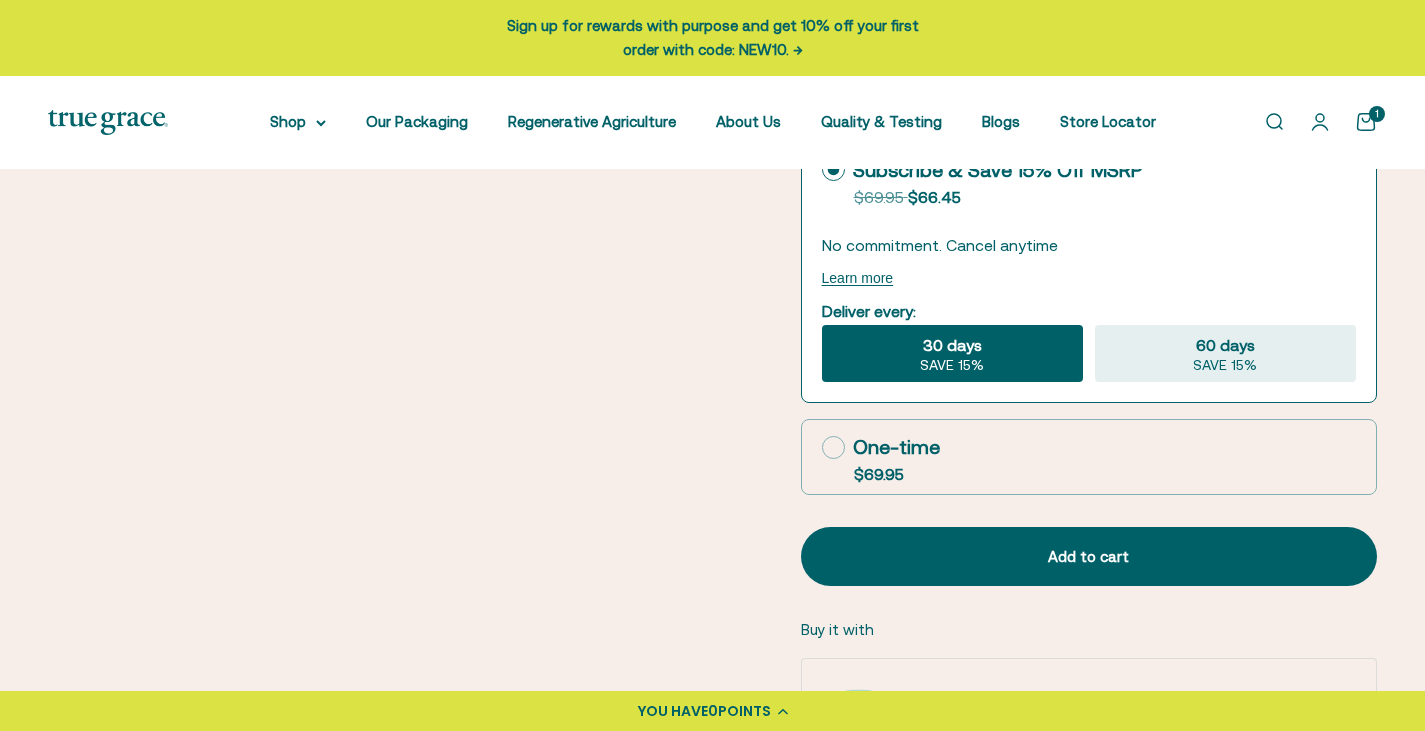 click 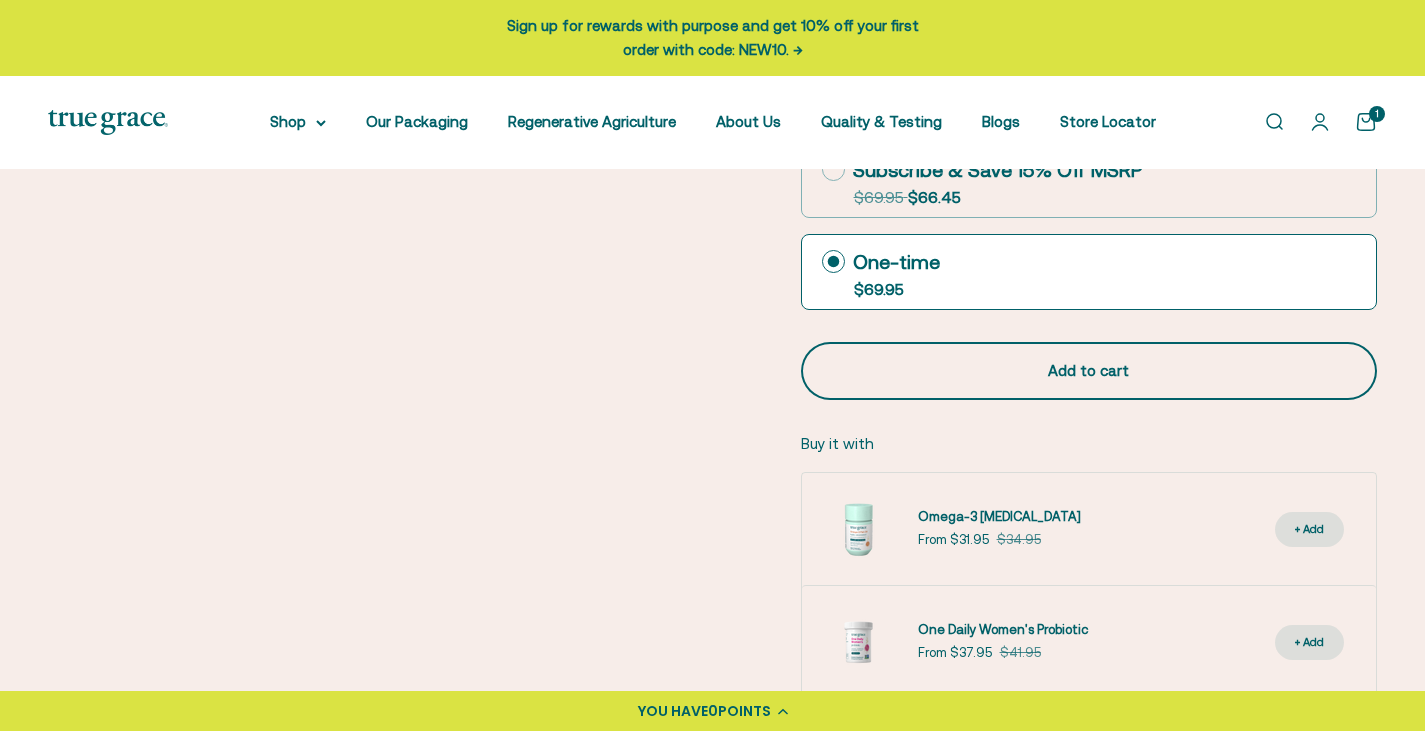 click on "Add to cart" at bounding box center (1089, 371) 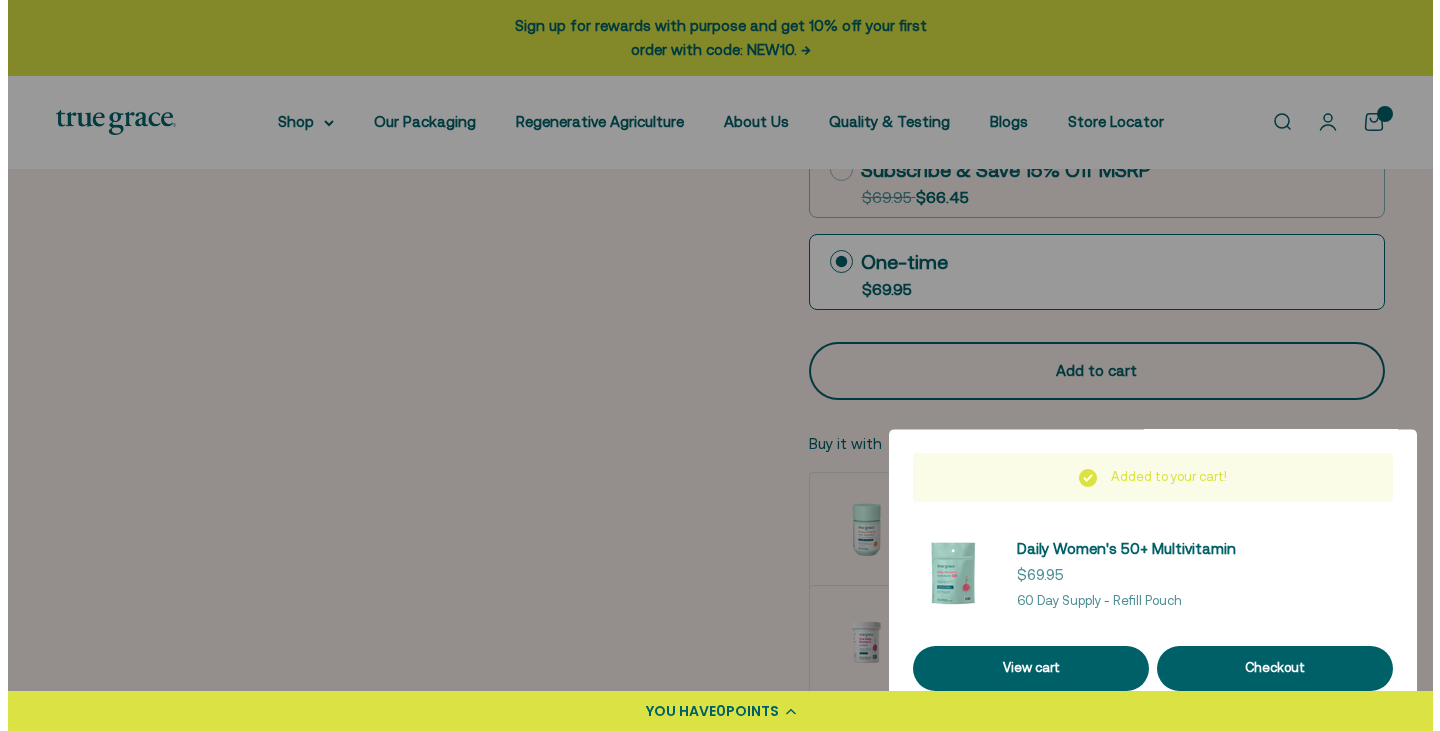 scroll, scrollTop: 0, scrollLeft: 737, axis: horizontal 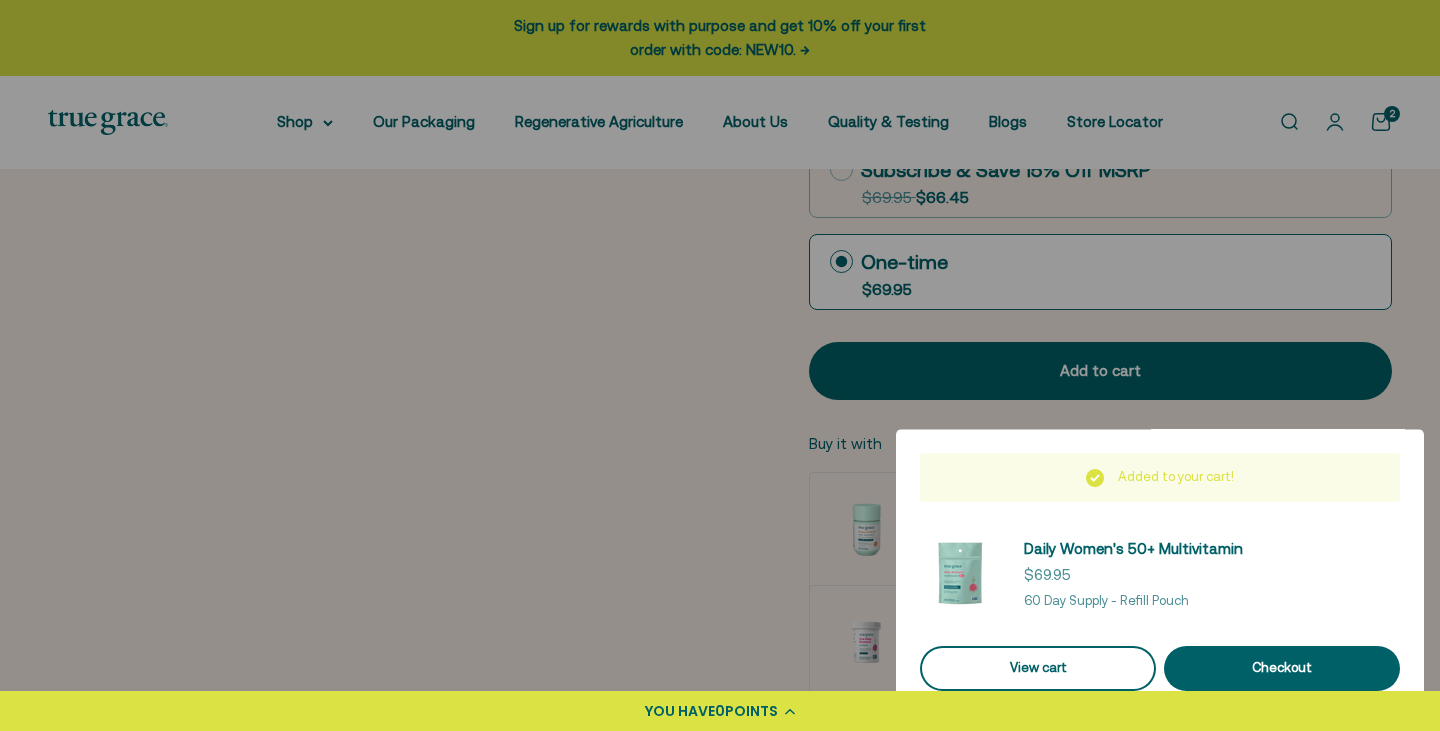 click on "View cart" at bounding box center (1038, 668) 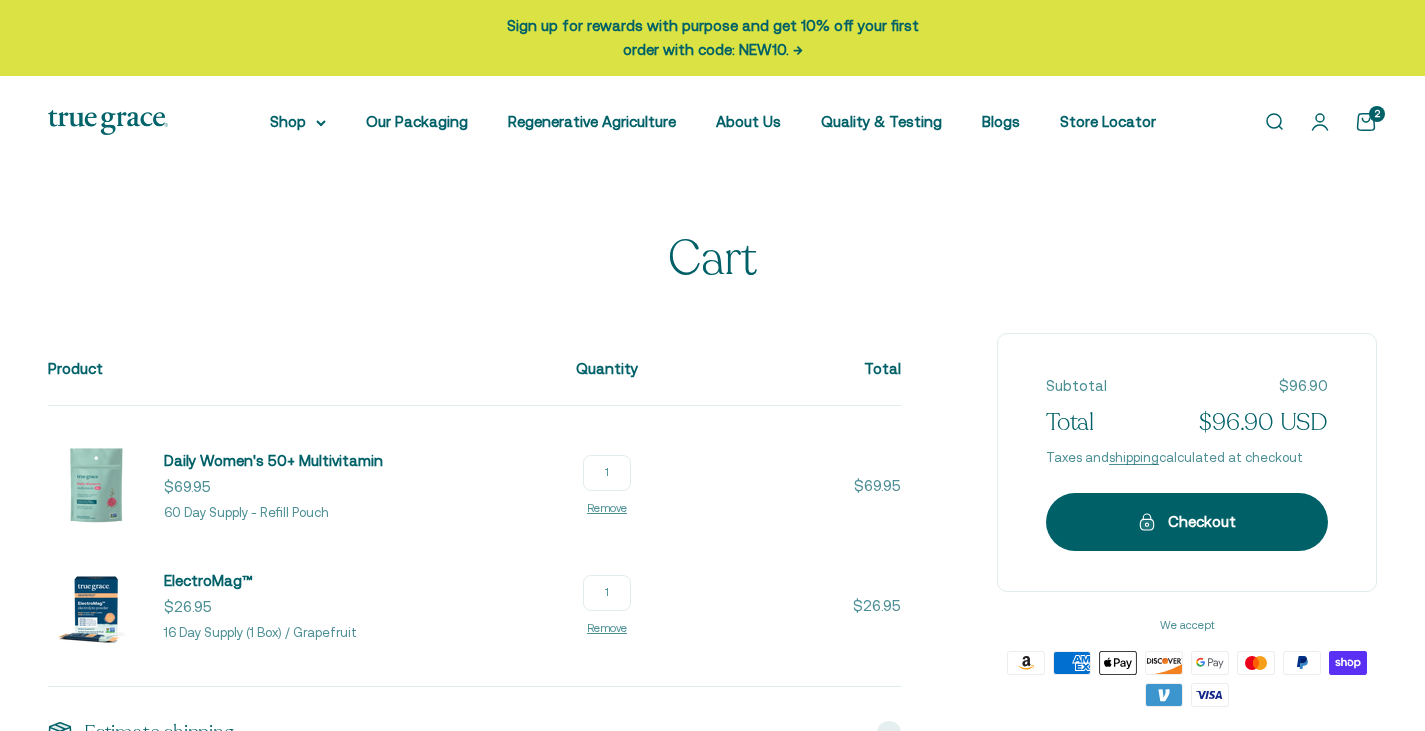 scroll, scrollTop: 0, scrollLeft: 0, axis: both 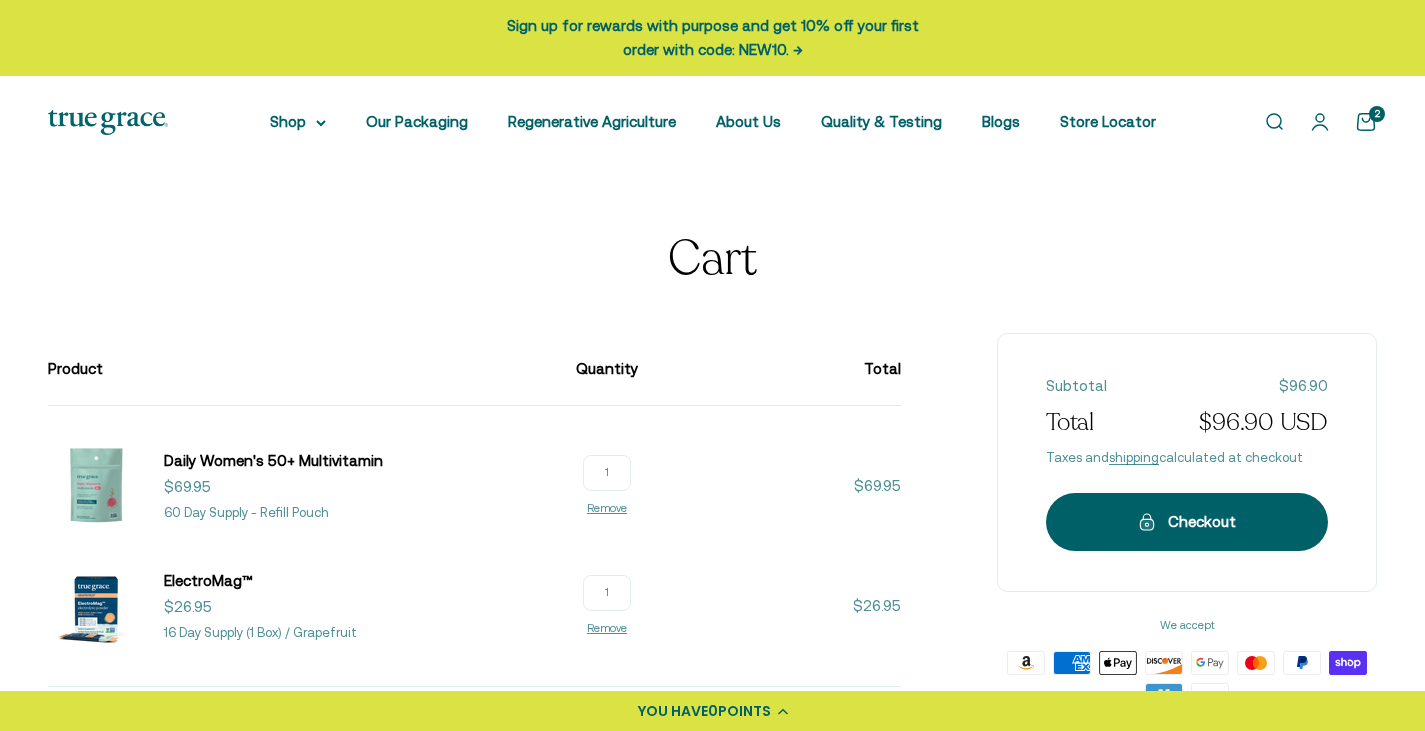 click on "1" at bounding box center [607, 593] 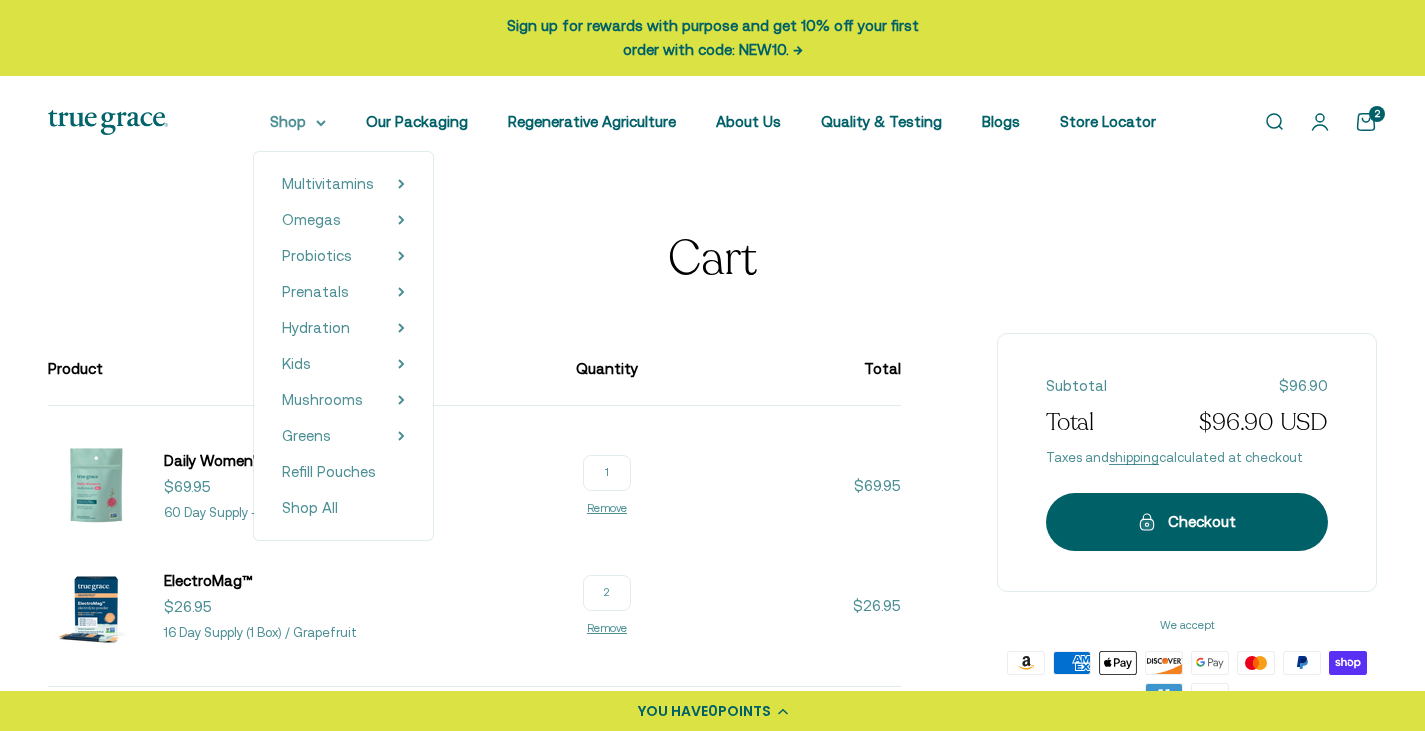 type on "2" 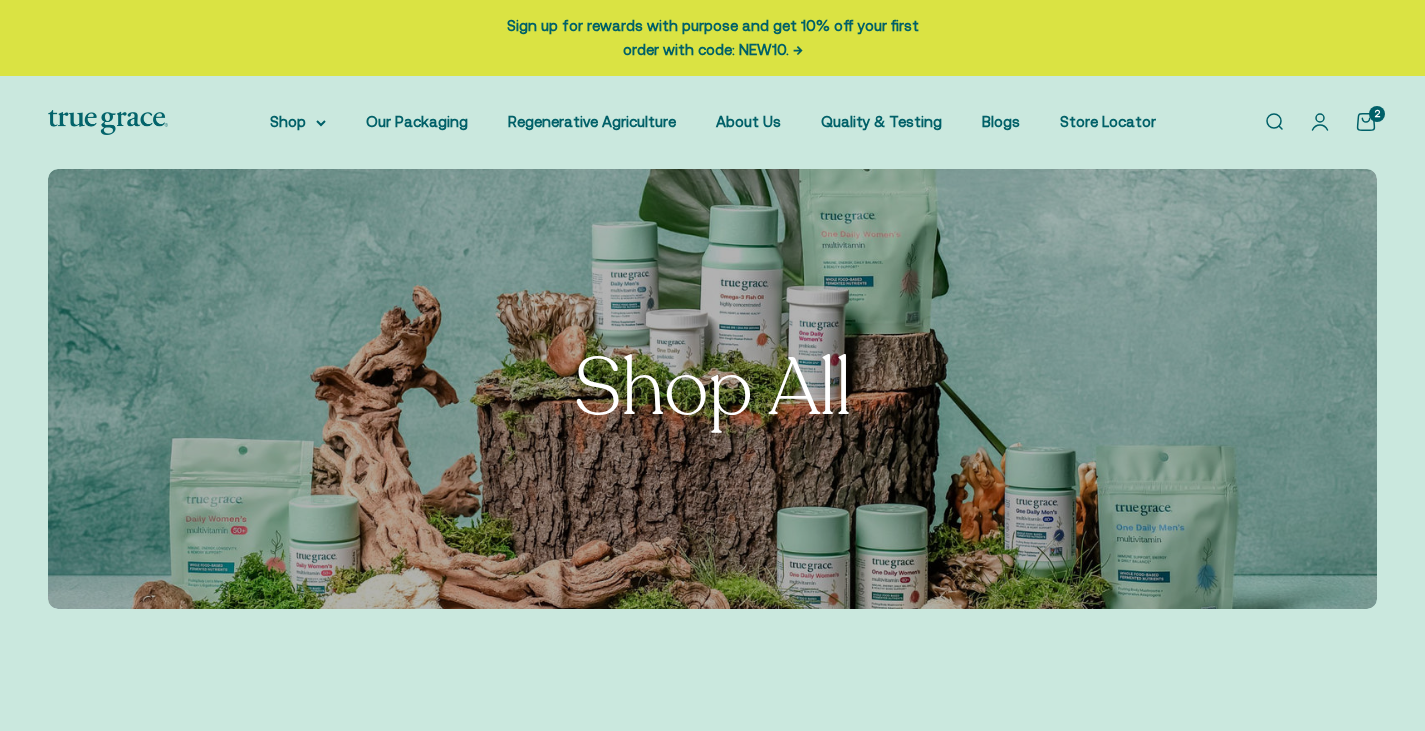 scroll, scrollTop: 0, scrollLeft: 0, axis: both 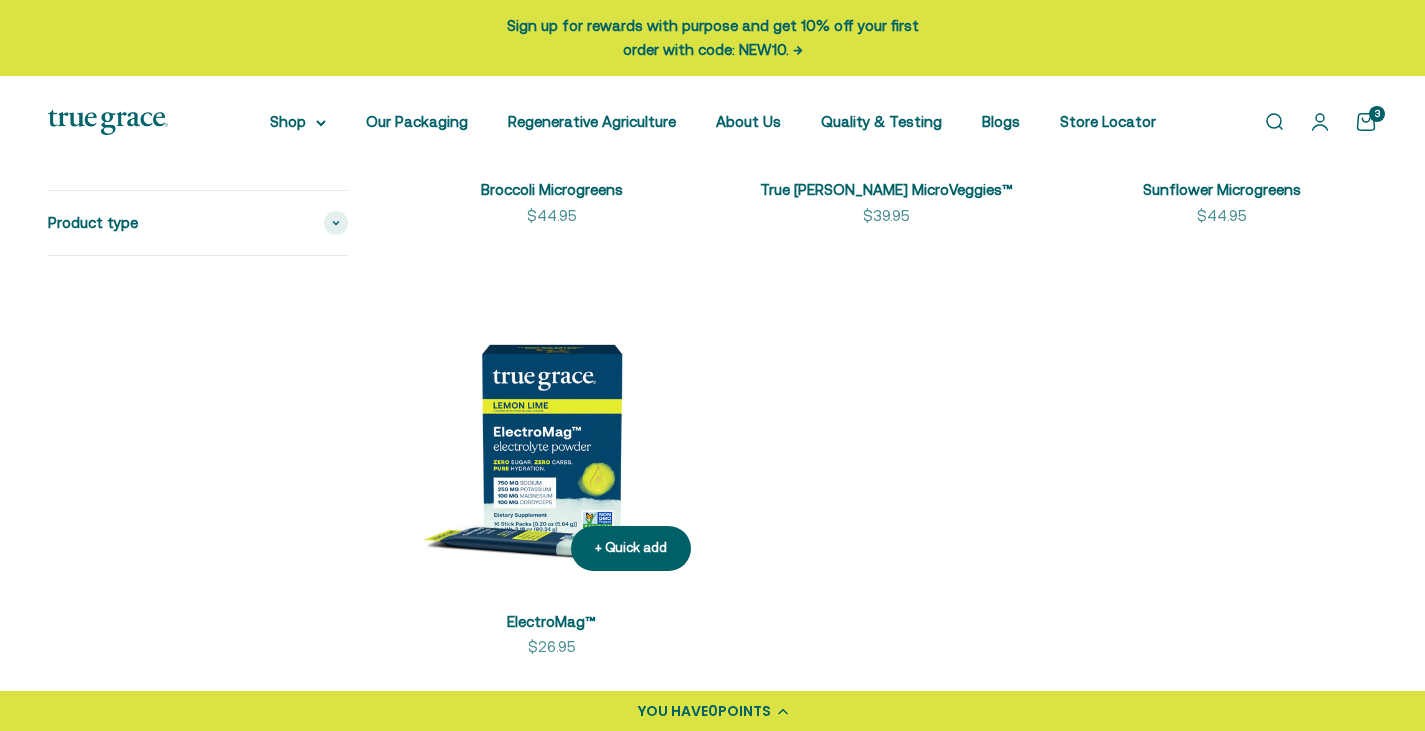 click at bounding box center [551, 431] 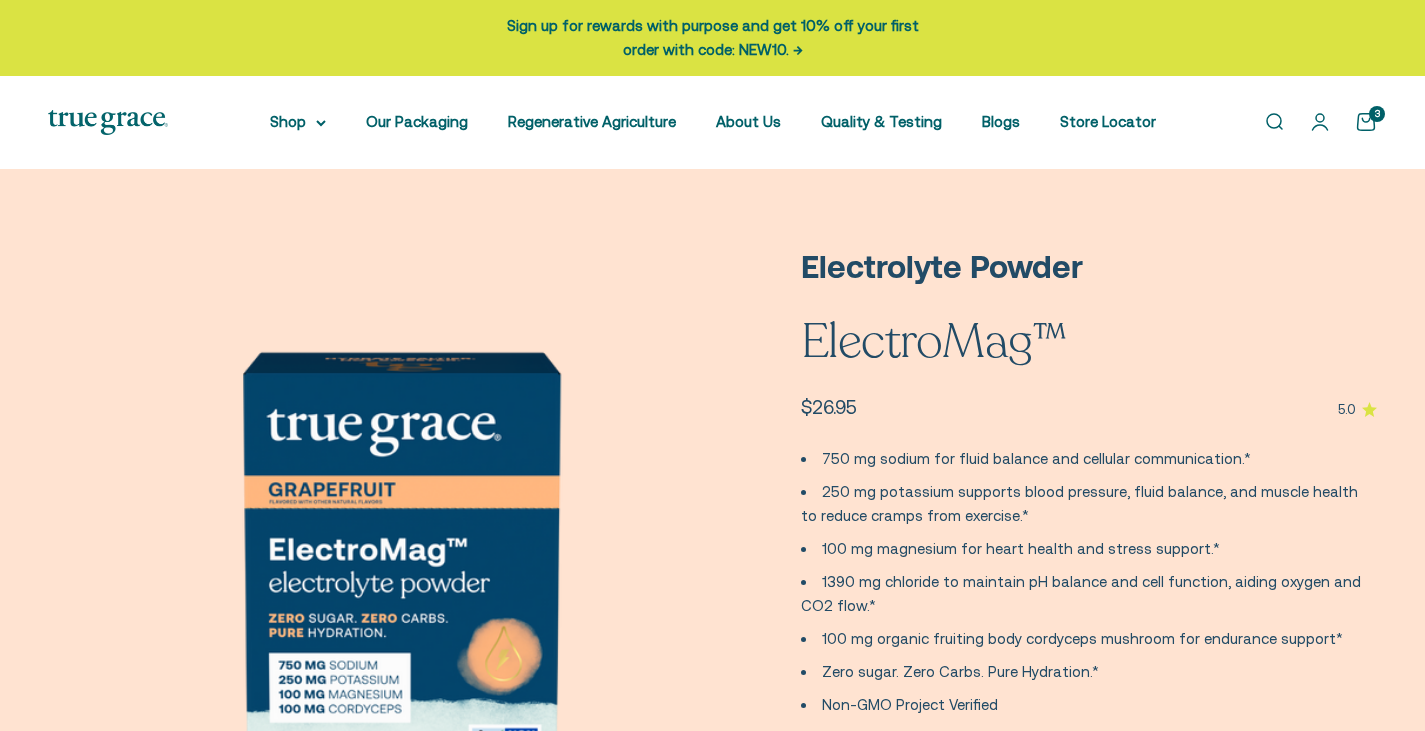 scroll, scrollTop: 0, scrollLeft: 0, axis: both 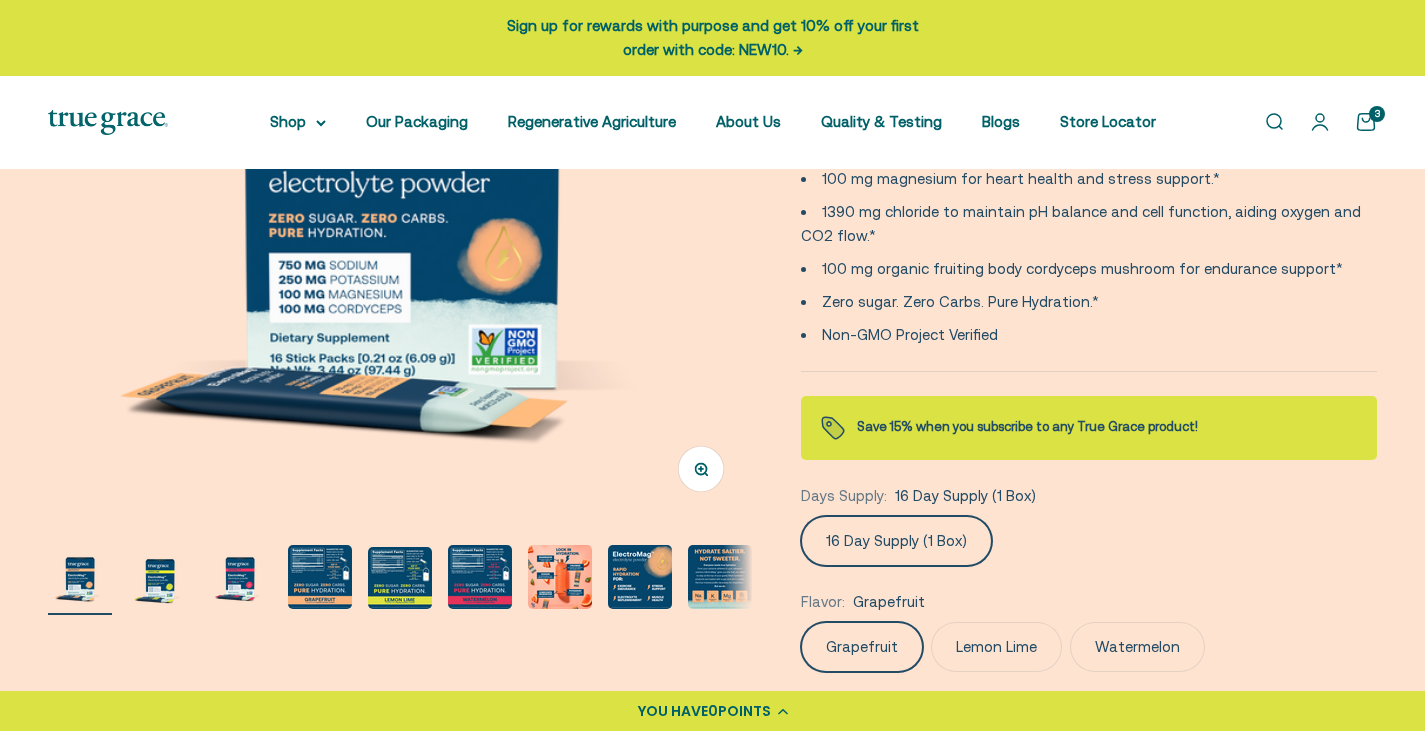 click on "Lemon Lime" 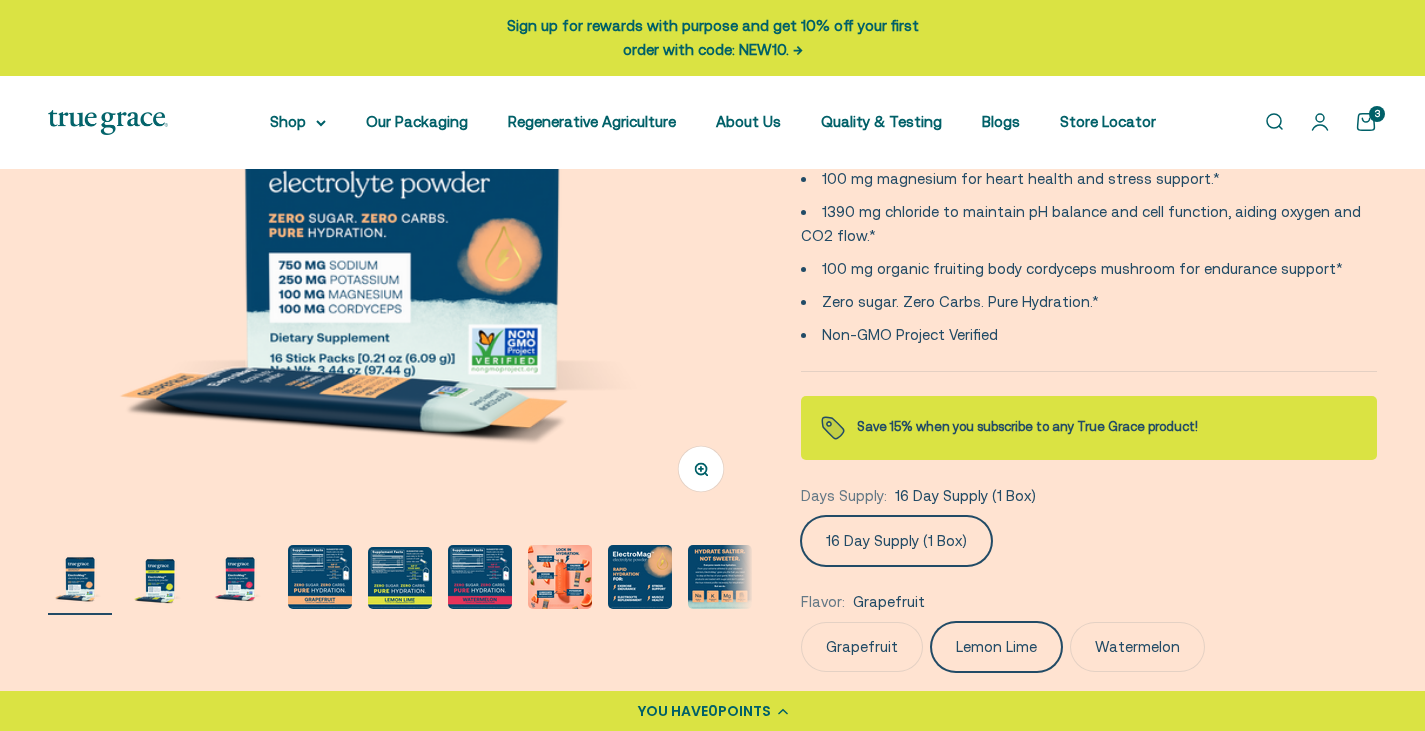 scroll, scrollTop: 0, scrollLeft: 729, axis: horizontal 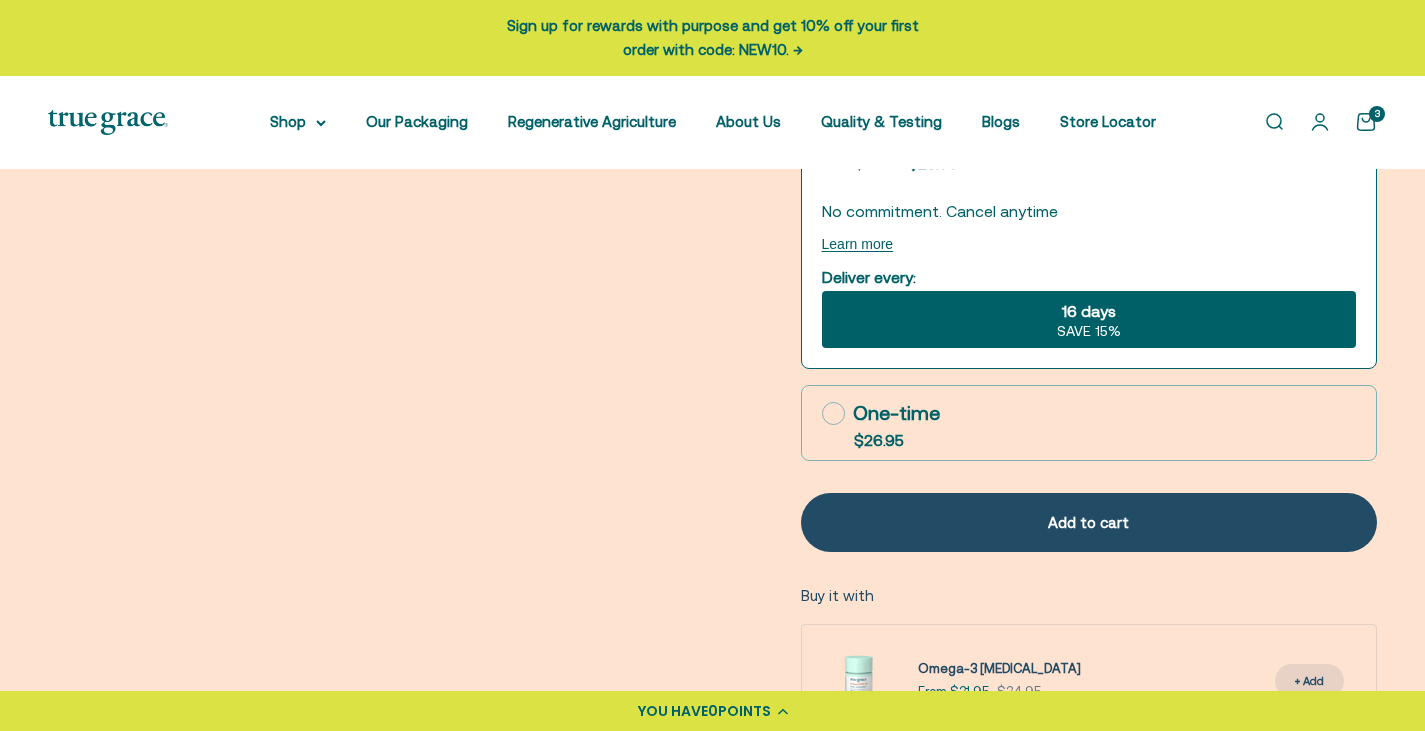 click 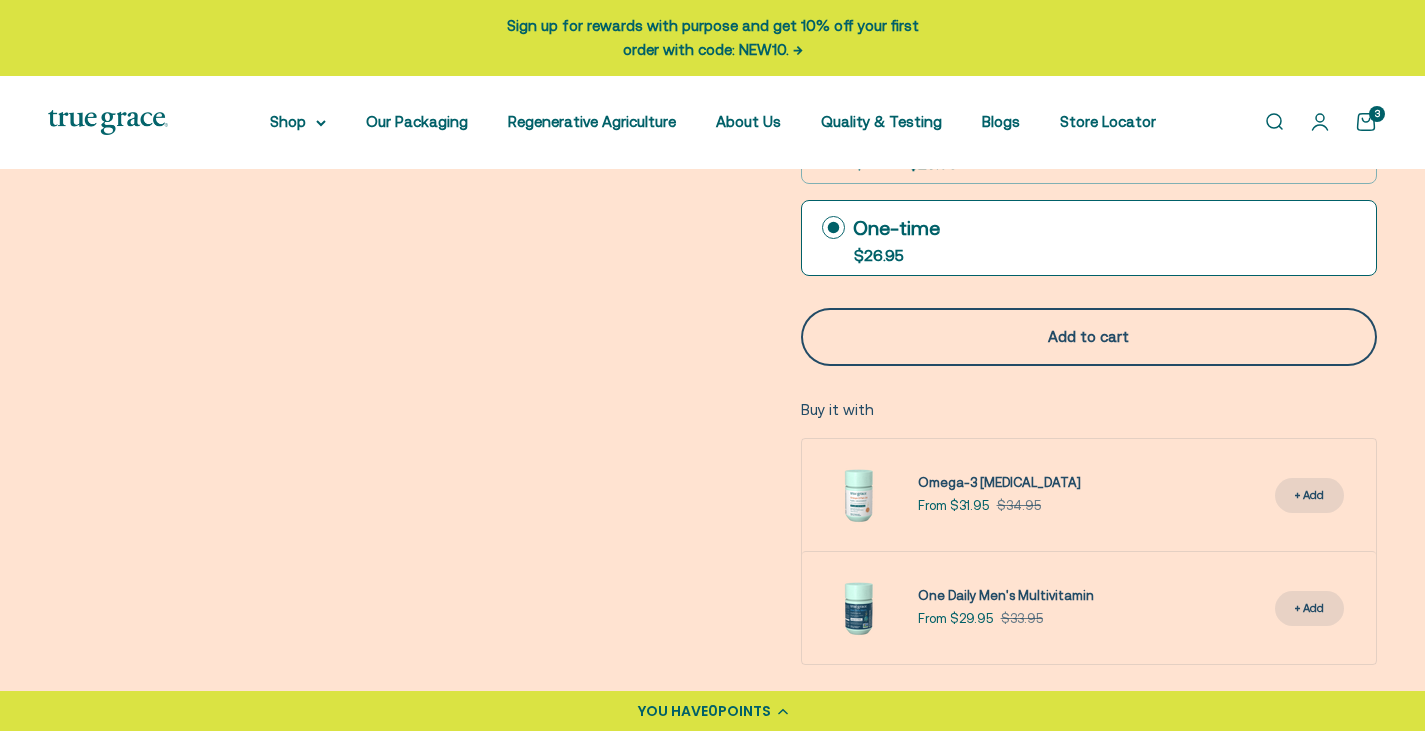 click on "Add to cart" at bounding box center (1089, 337) 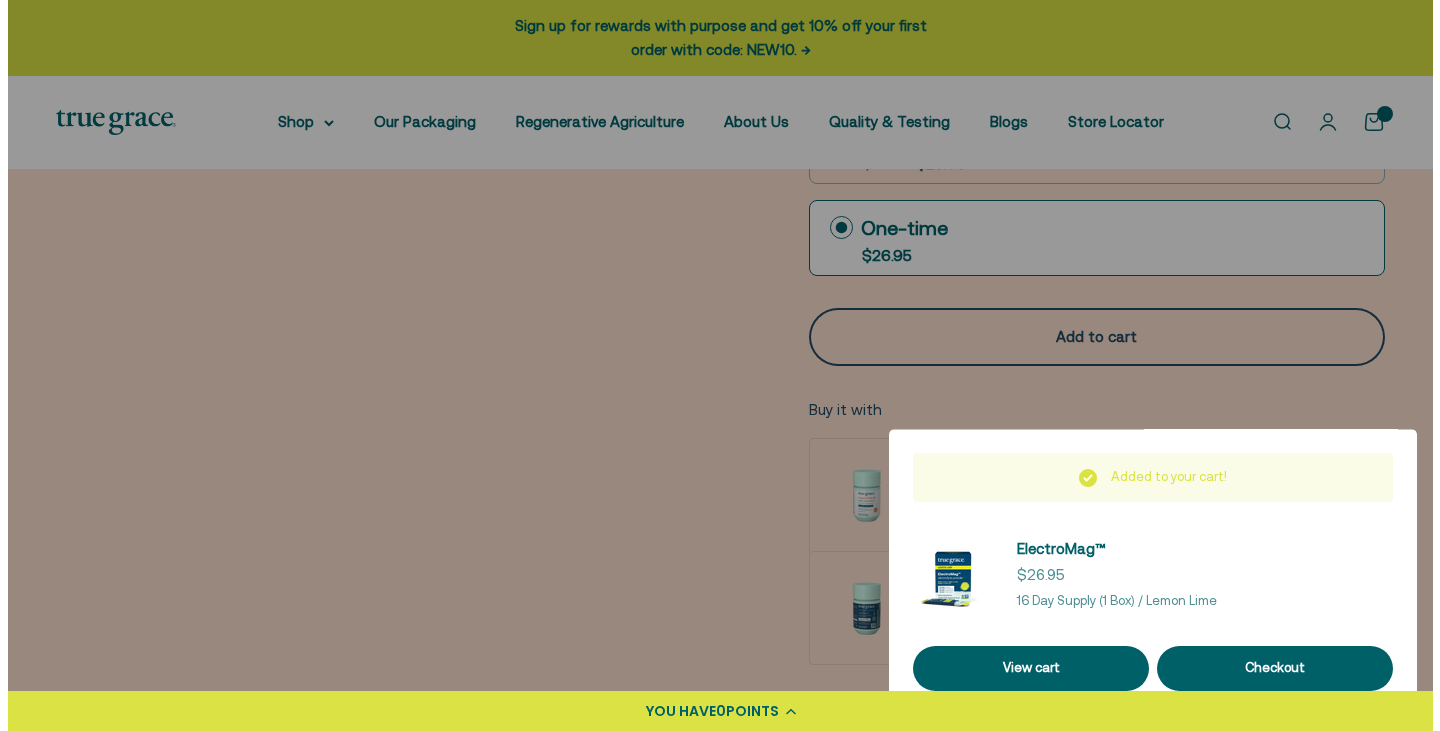 scroll, scrollTop: 0, scrollLeft: 737, axis: horizontal 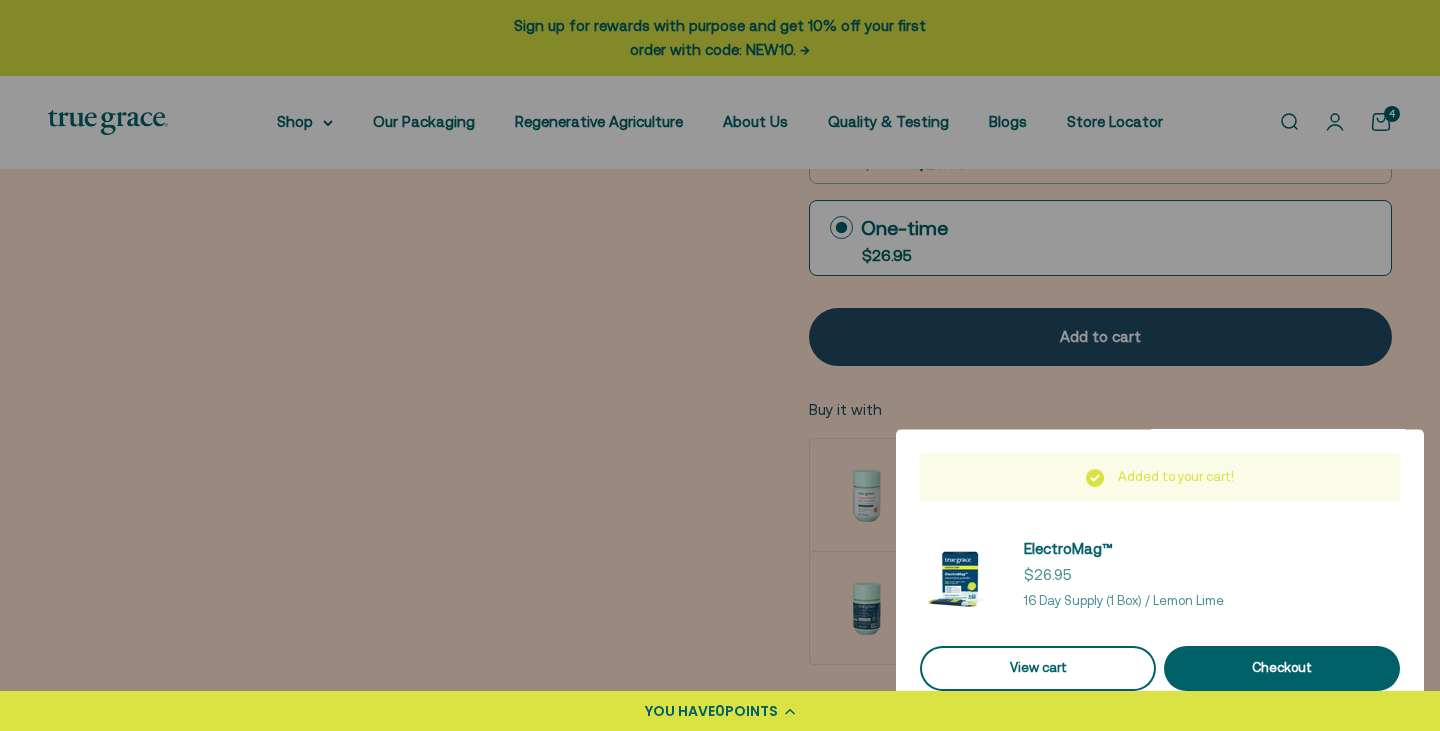click on "View cart" at bounding box center [1038, 668] 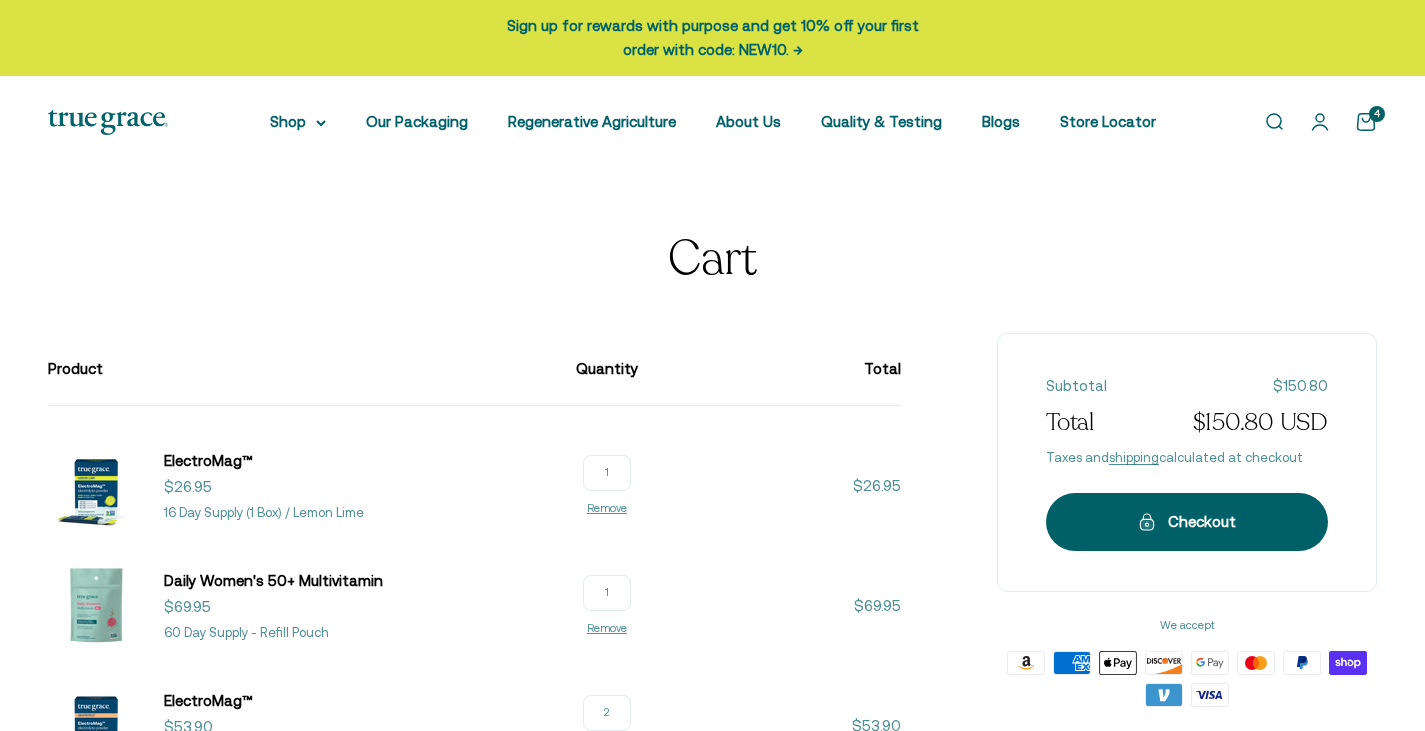 scroll, scrollTop: 0, scrollLeft: 0, axis: both 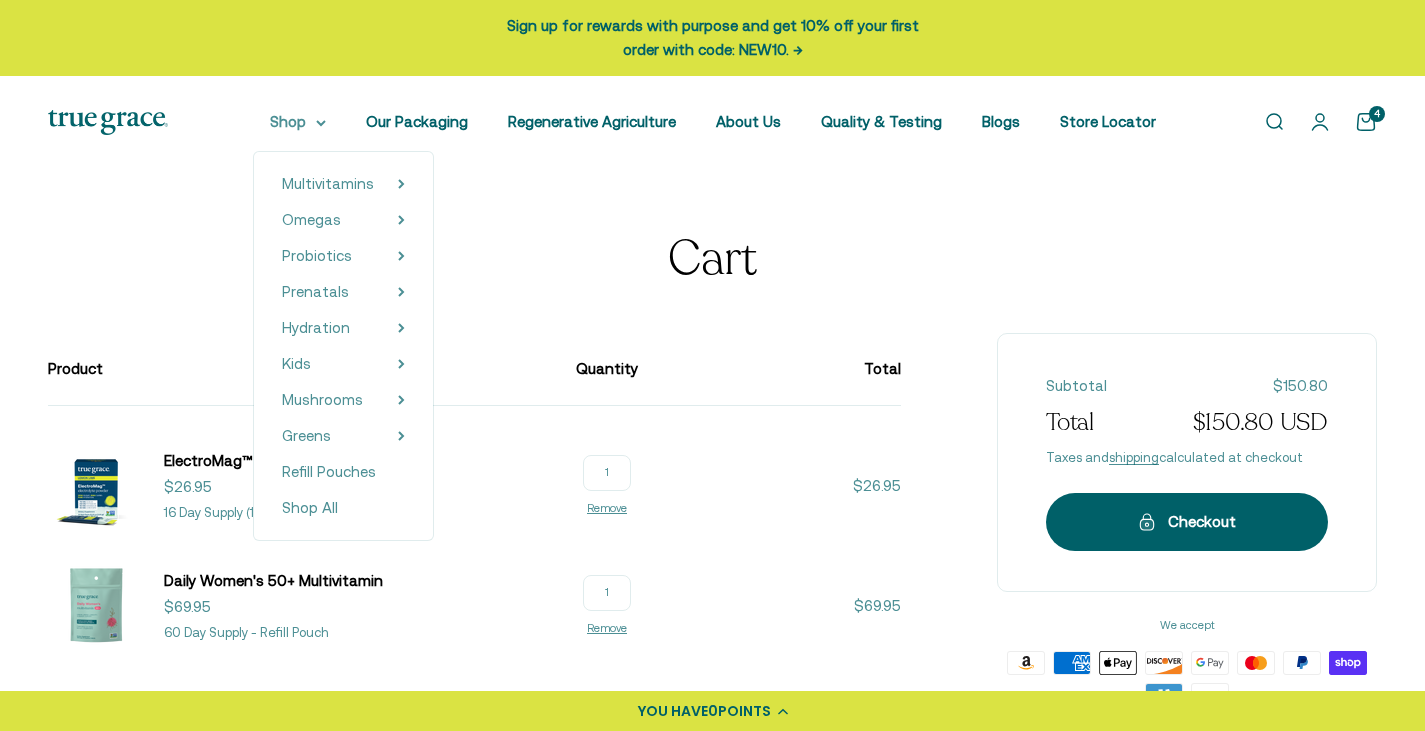 click on "Shop" at bounding box center (298, 122) 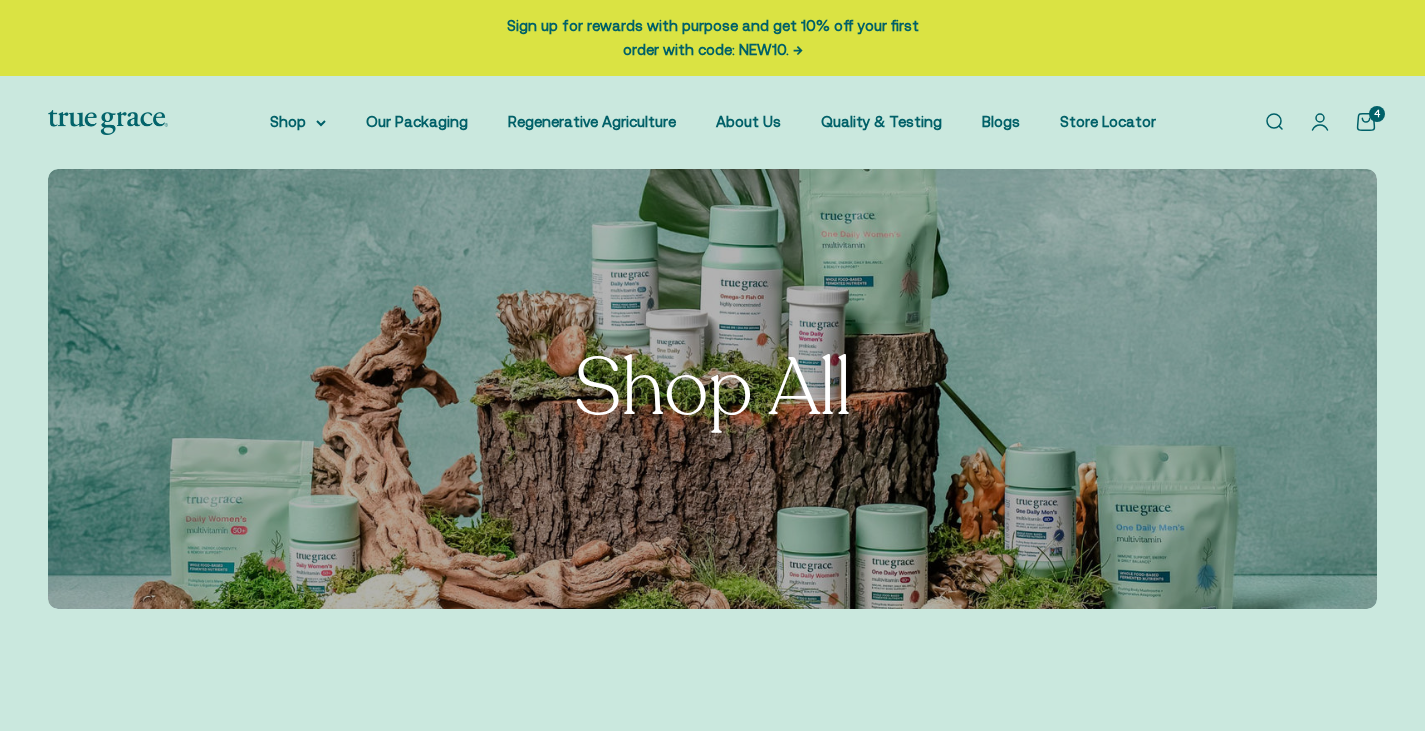 scroll, scrollTop: 0, scrollLeft: 0, axis: both 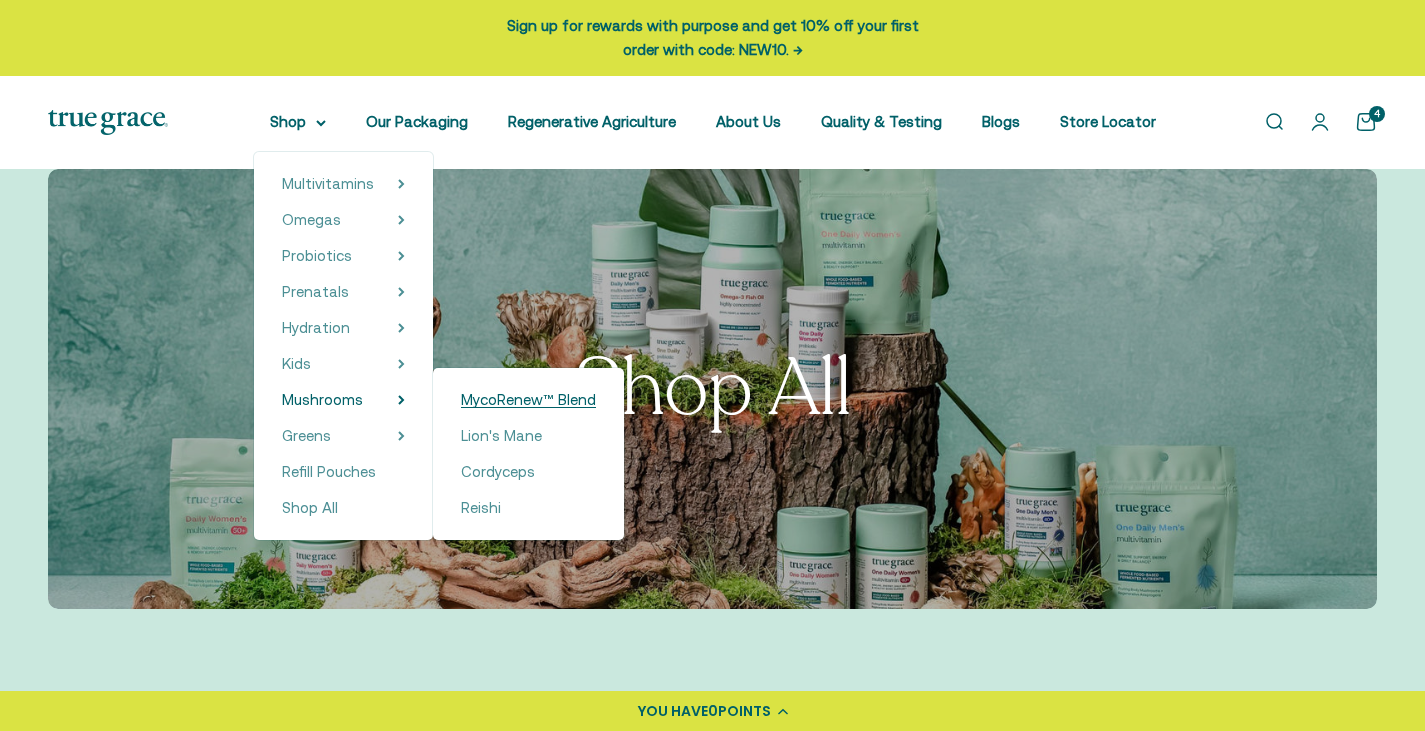 click on "MycoRenew™ Blend" at bounding box center [528, 399] 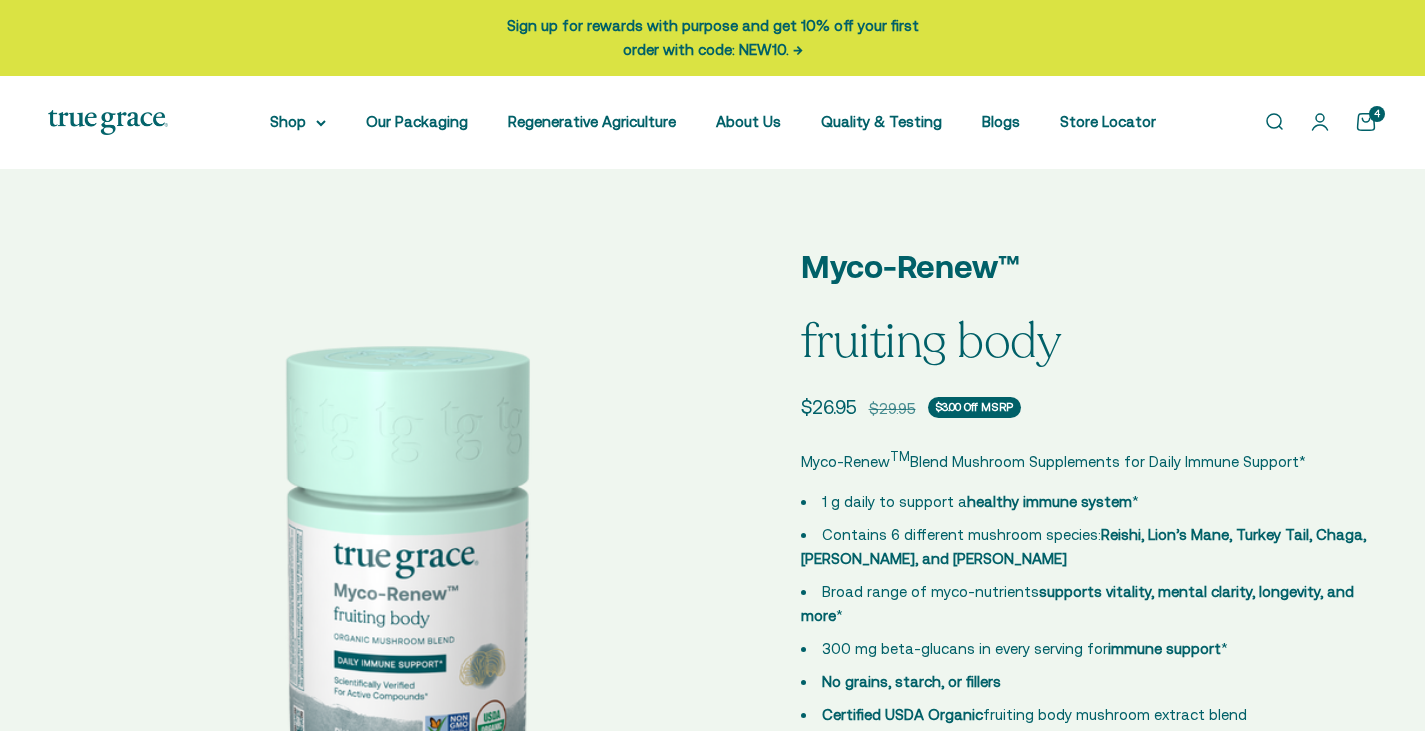 scroll, scrollTop: 0, scrollLeft: 0, axis: both 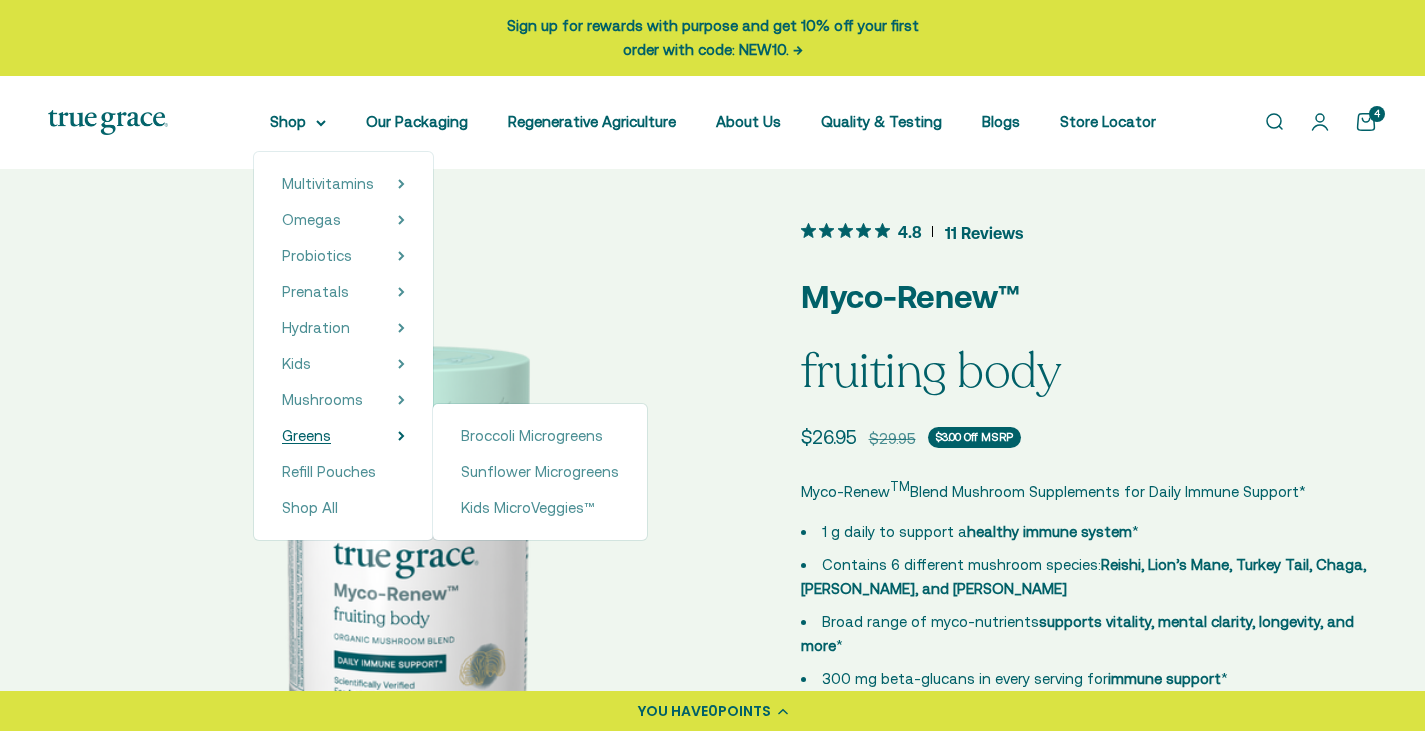 click on "Greens" at bounding box center (343, 436) 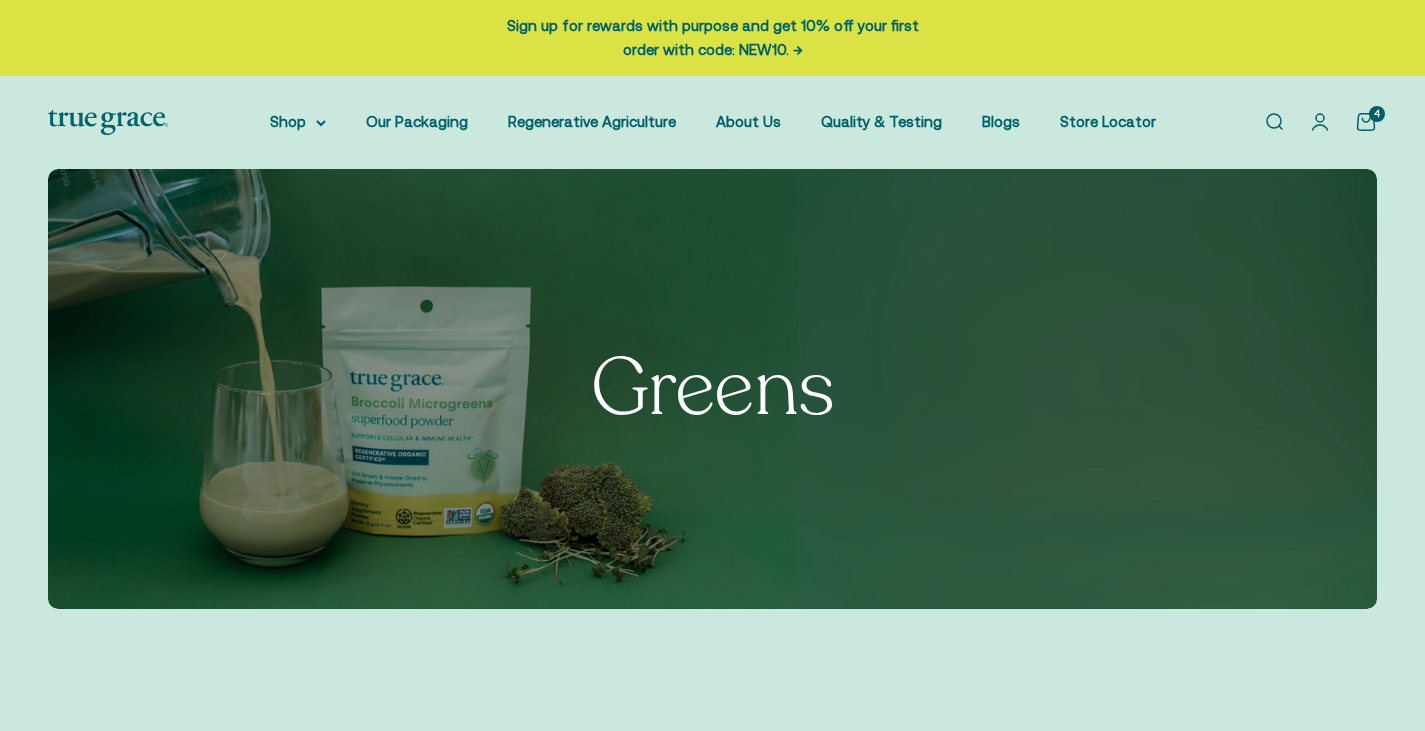 scroll, scrollTop: 0, scrollLeft: 0, axis: both 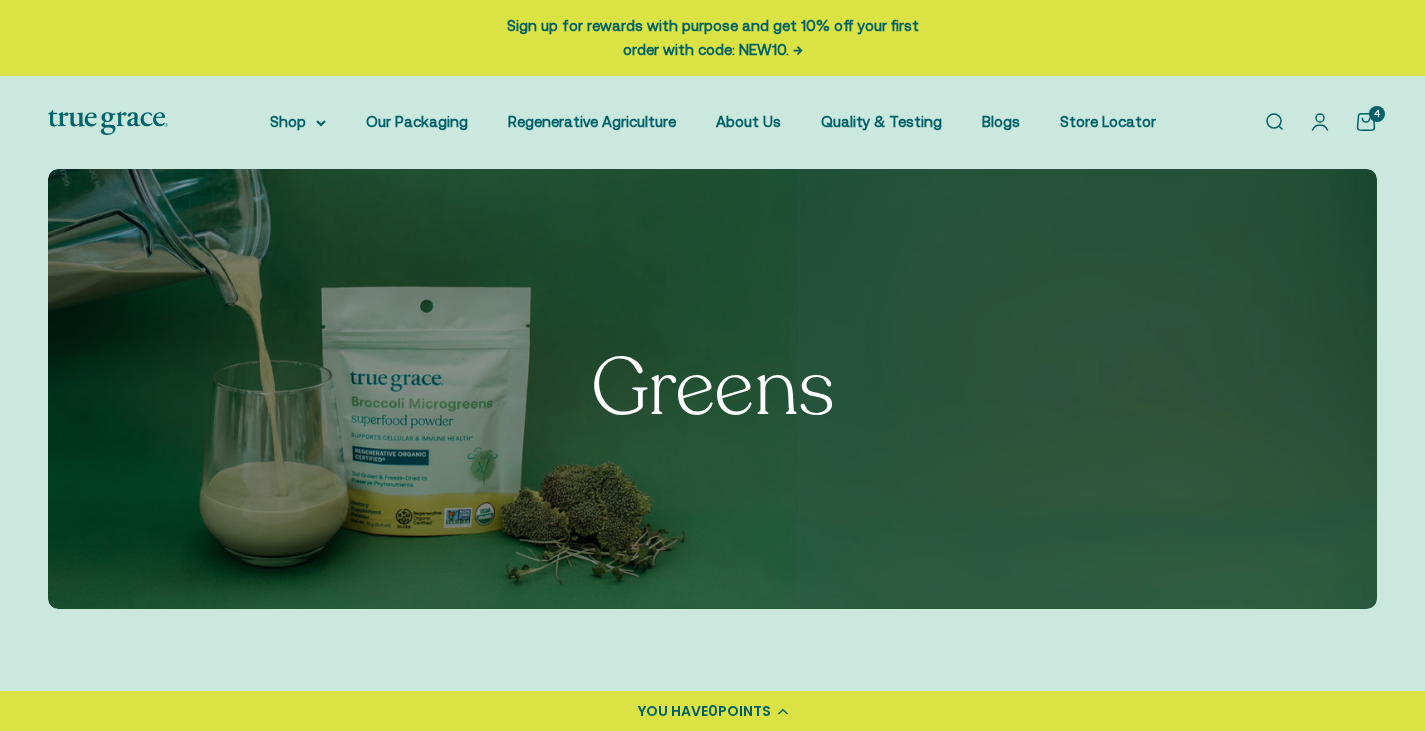 click on "4" at bounding box center [1377, 114] 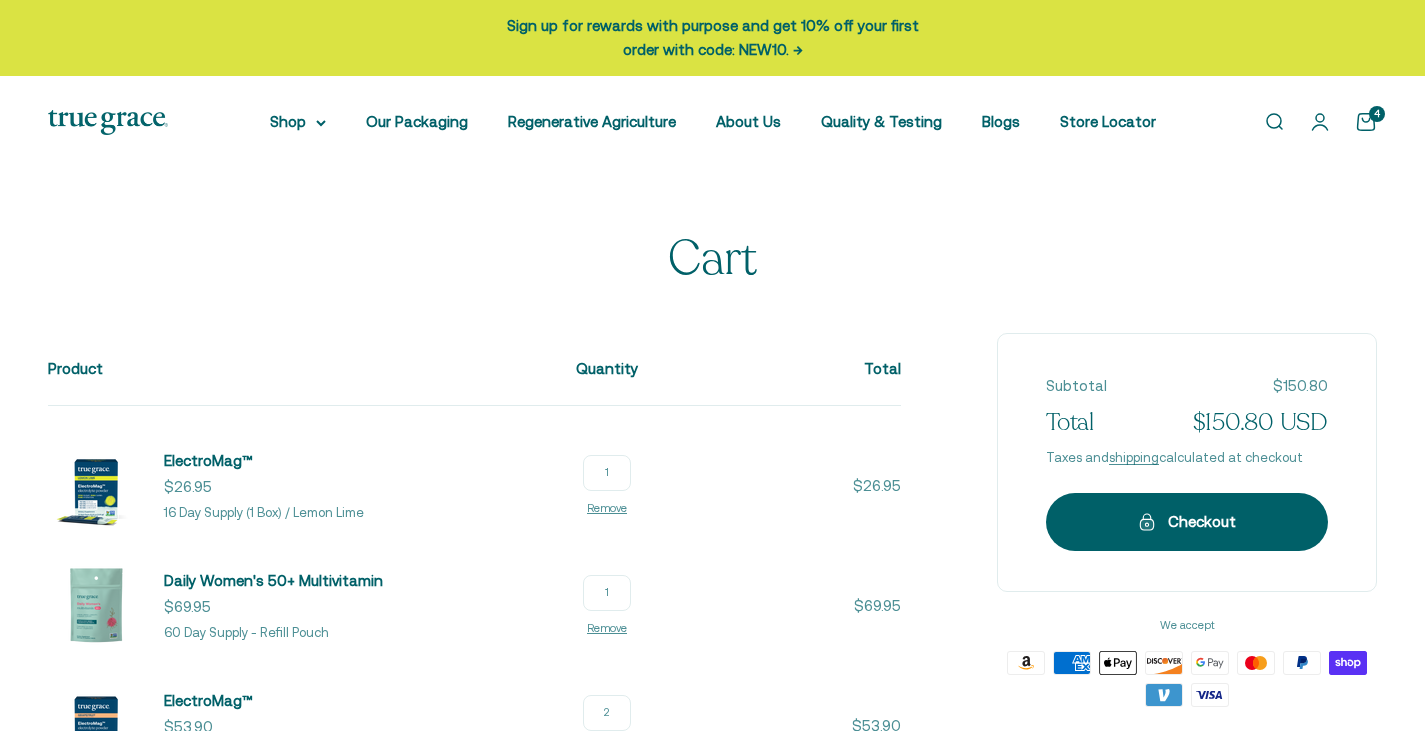 scroll, scrollTop: 0, scrollLeft: 0, axis: both 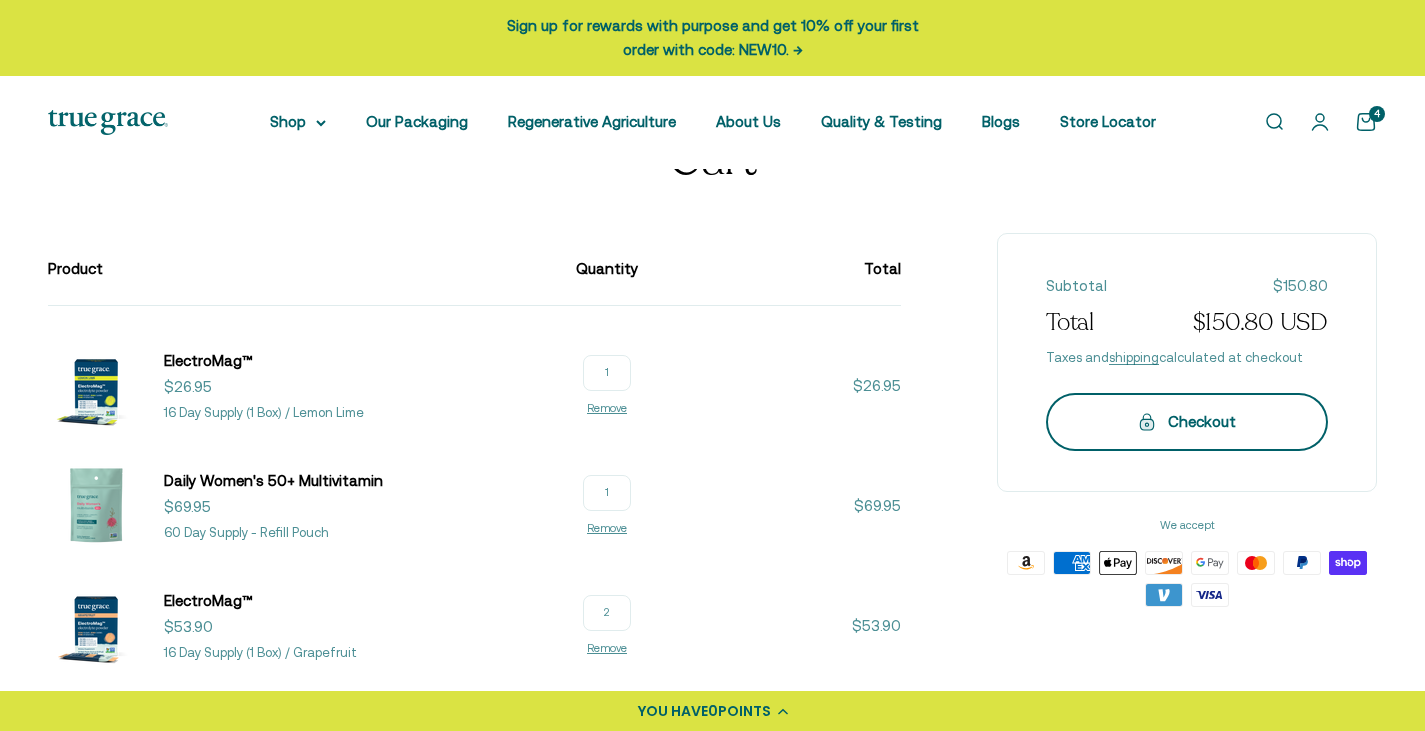 click on "Checkout" at bounding box center (1187, 422) 